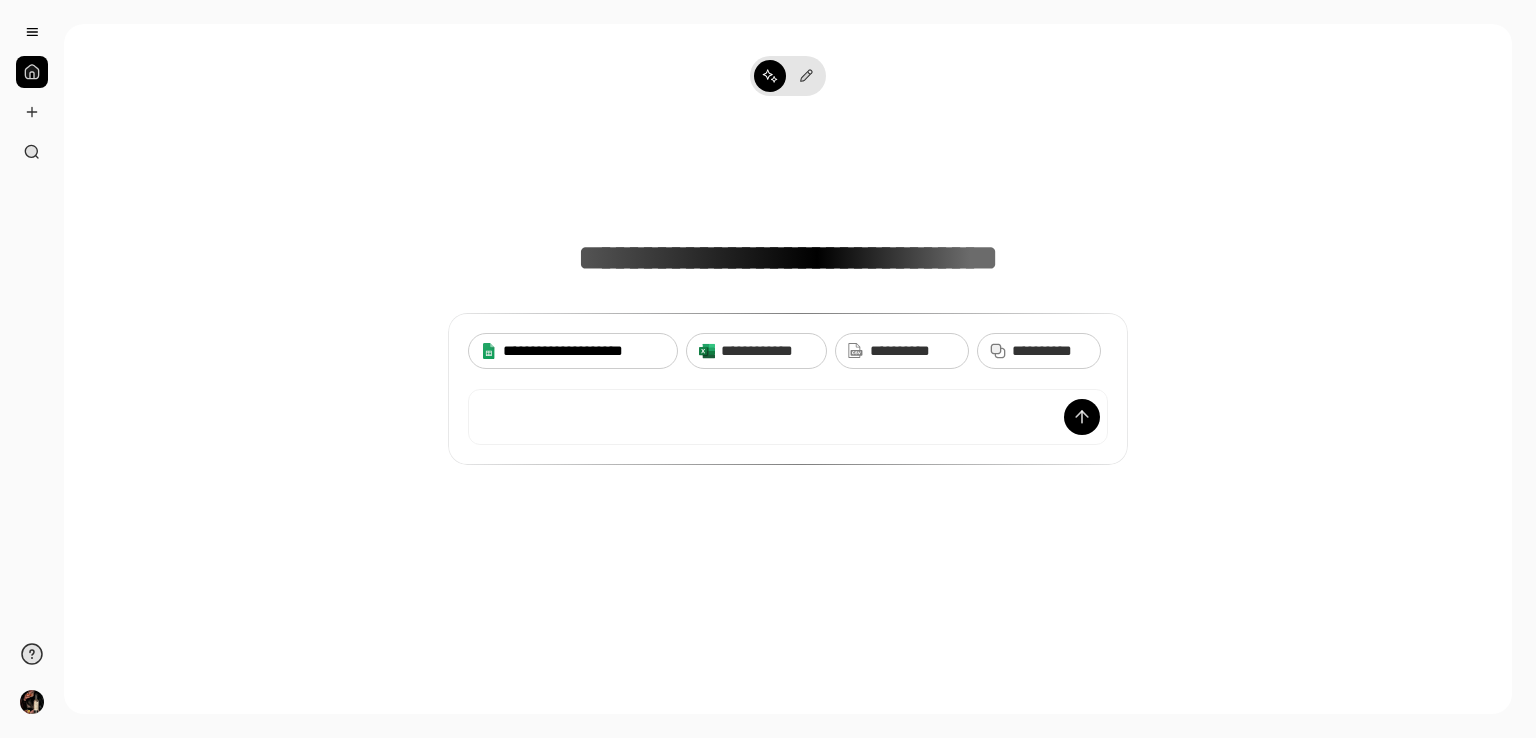 scroll, scrollTop: 0, scrollLeft: 0, axis: both 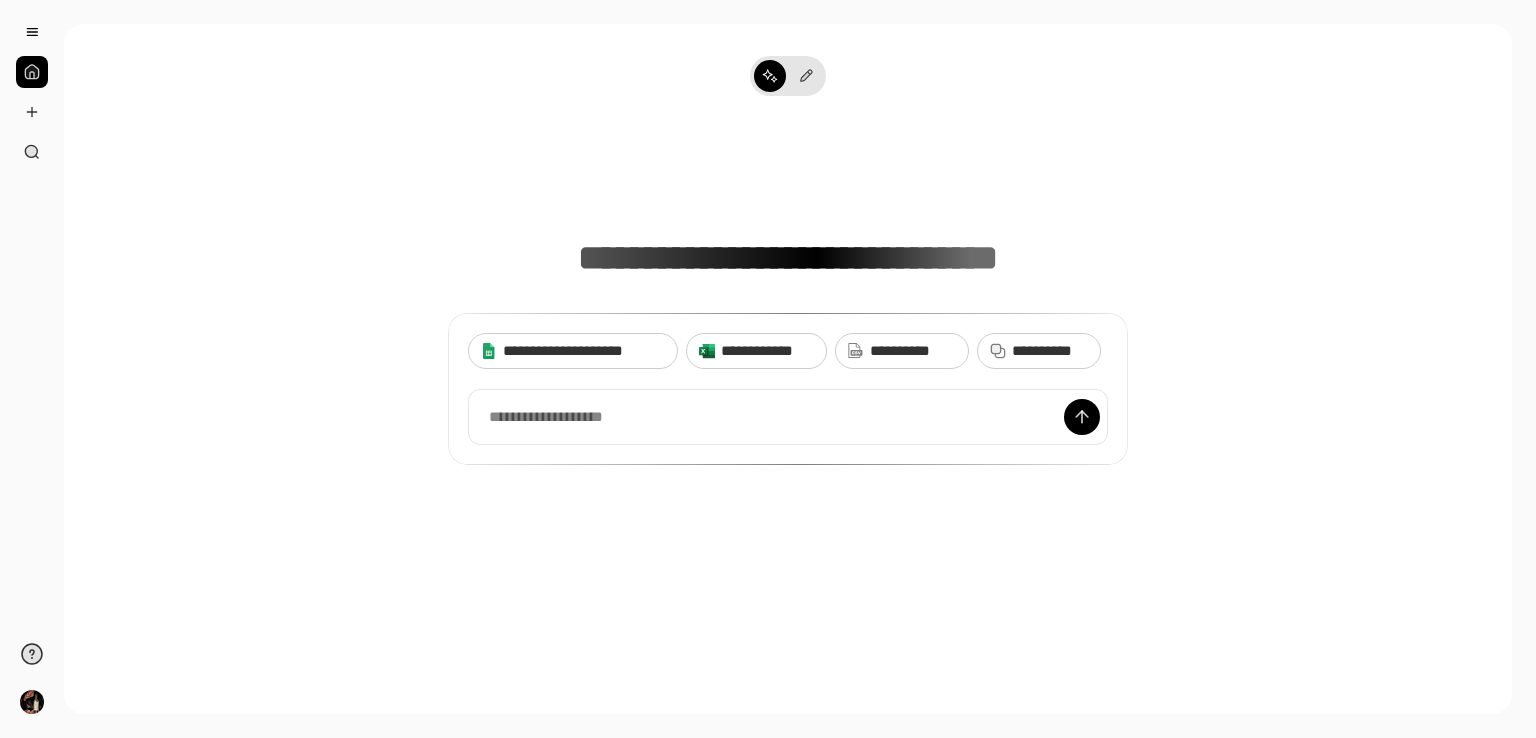 click at bounding box center (32, 72) 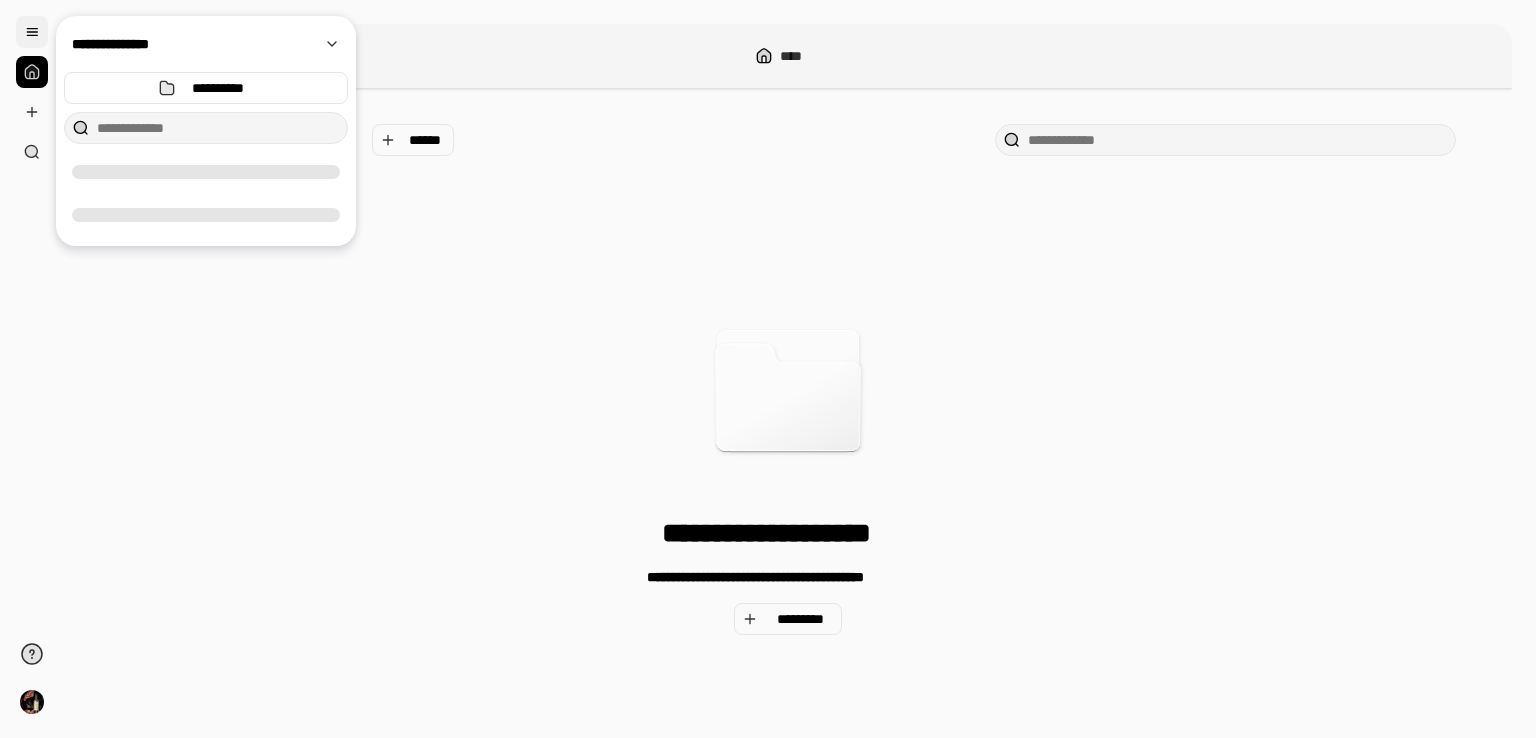 click at bounding box center (32, 32) 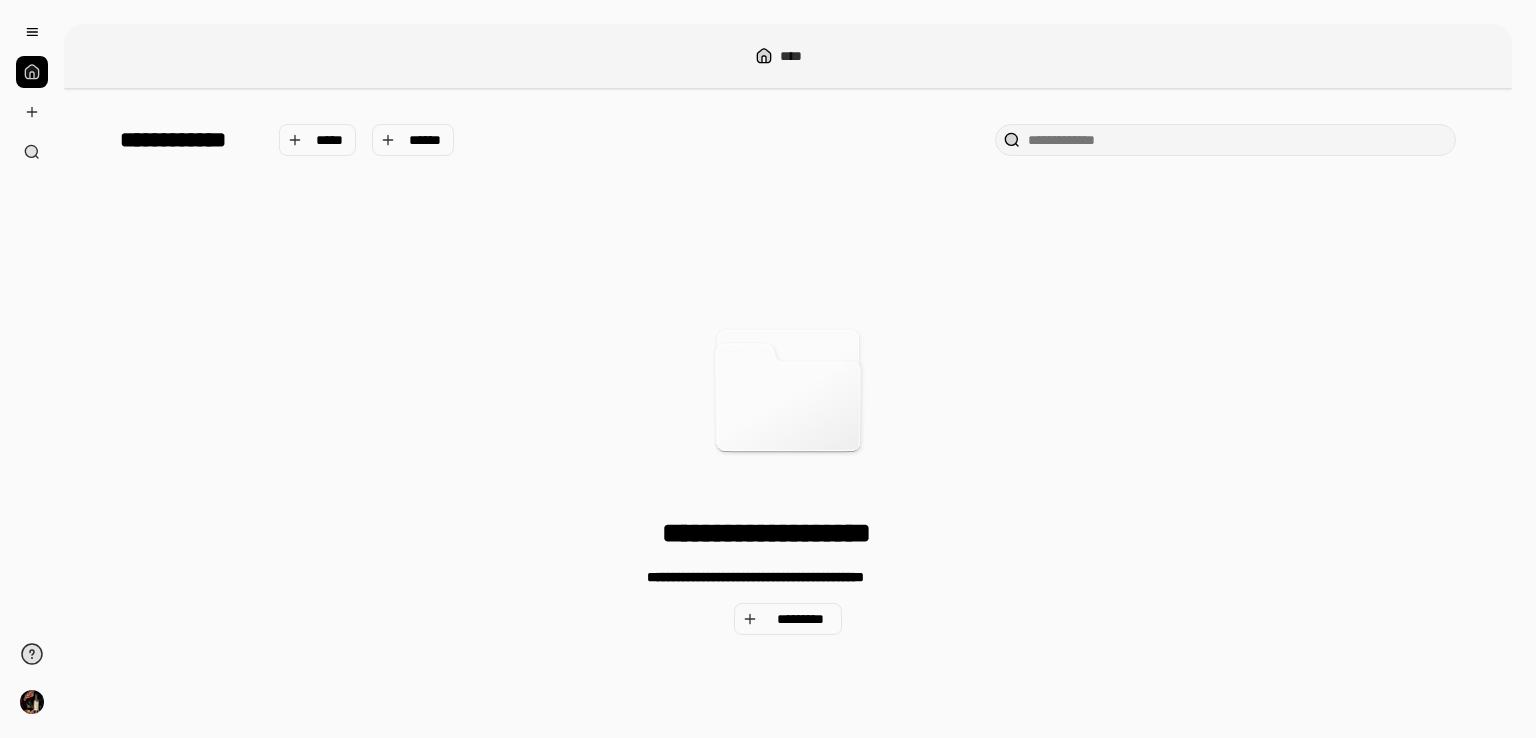 click at bounding box center [32, 72] 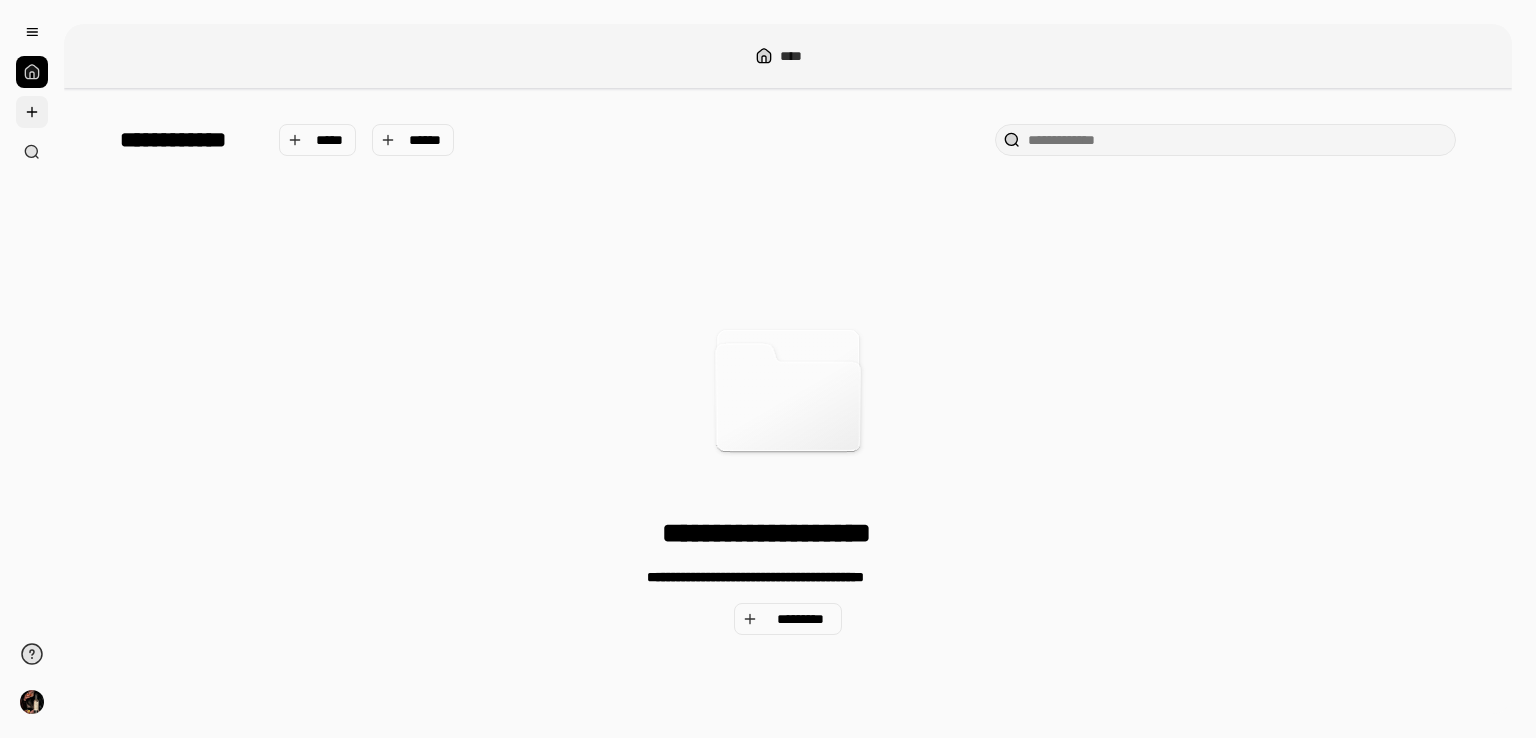 click at bounding box center [32, 112] 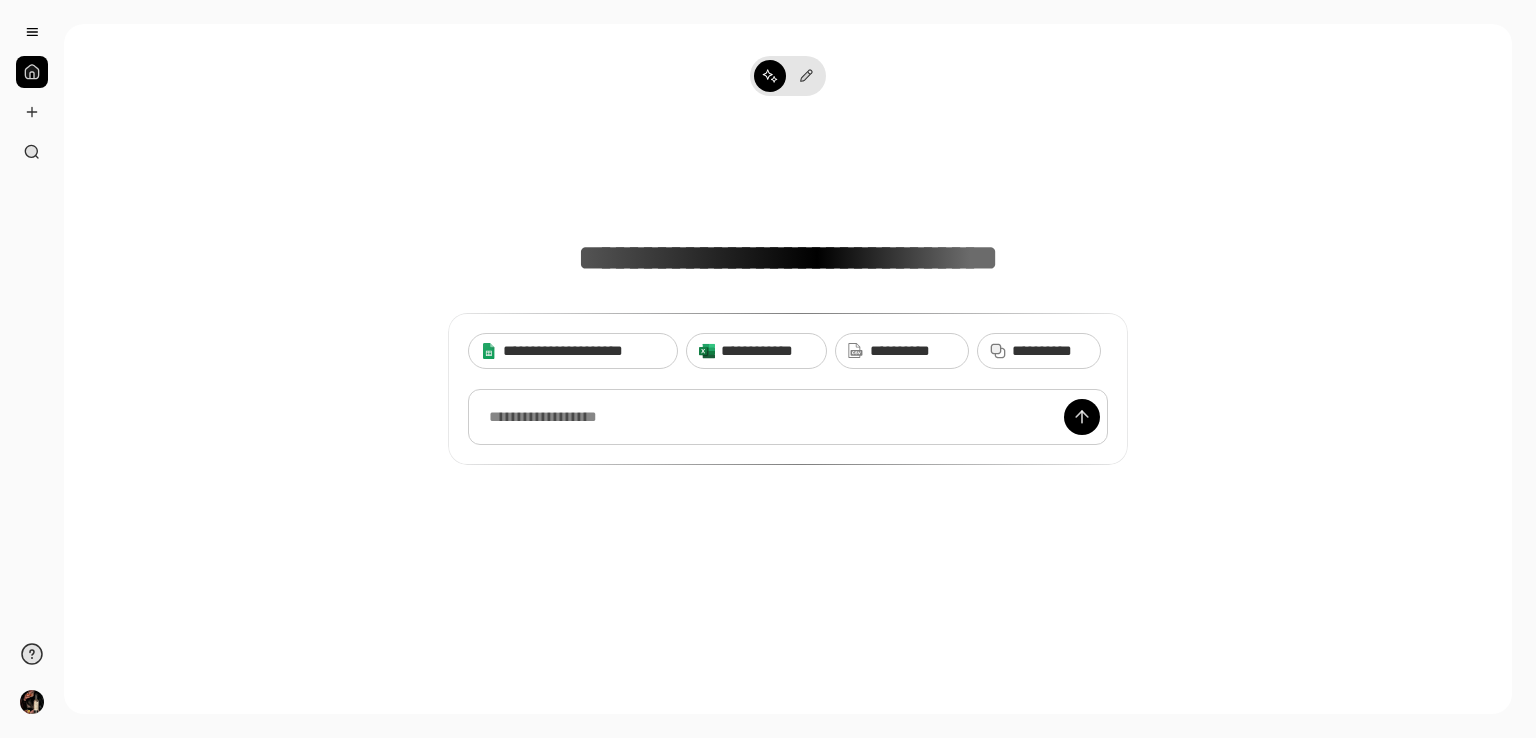 click at bounding box center [788, 417] 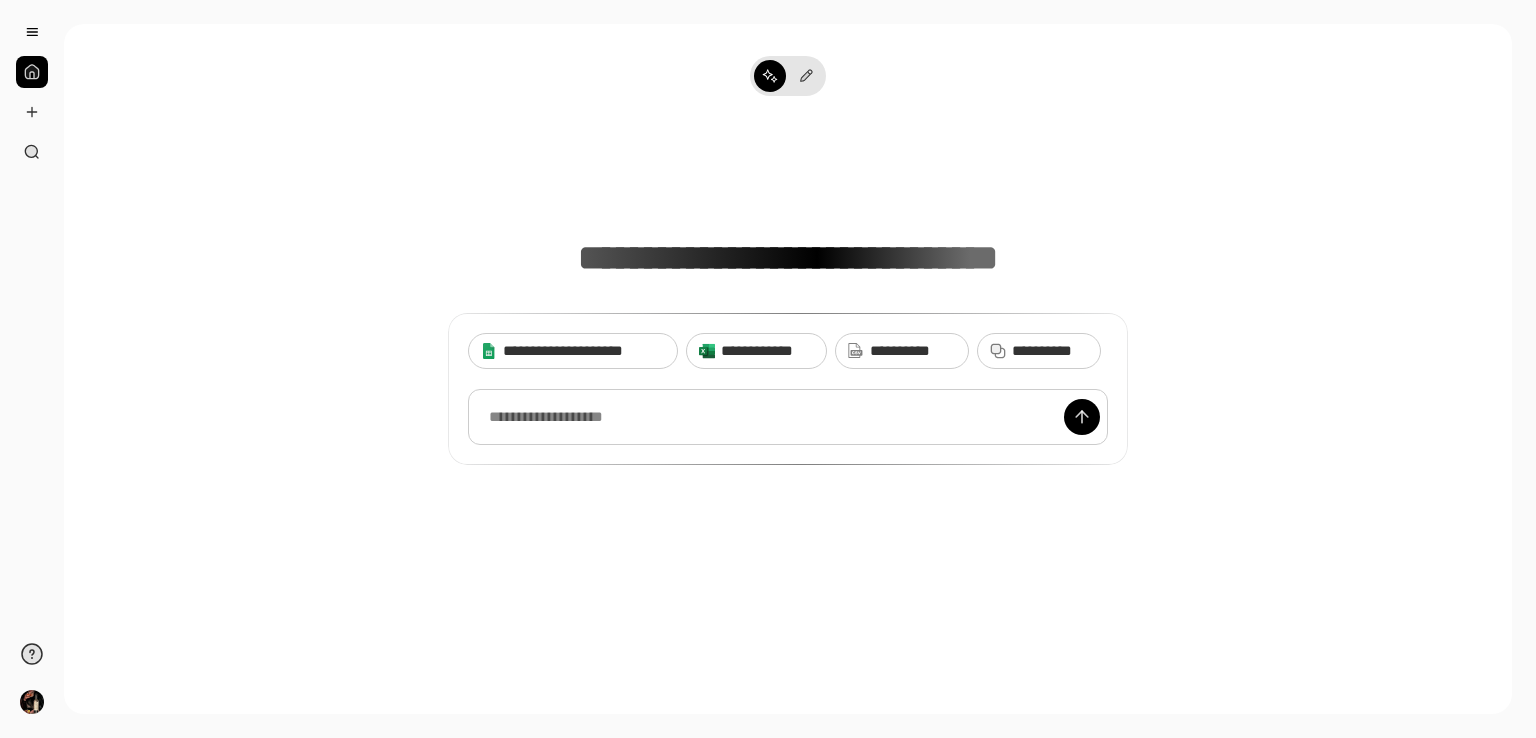type 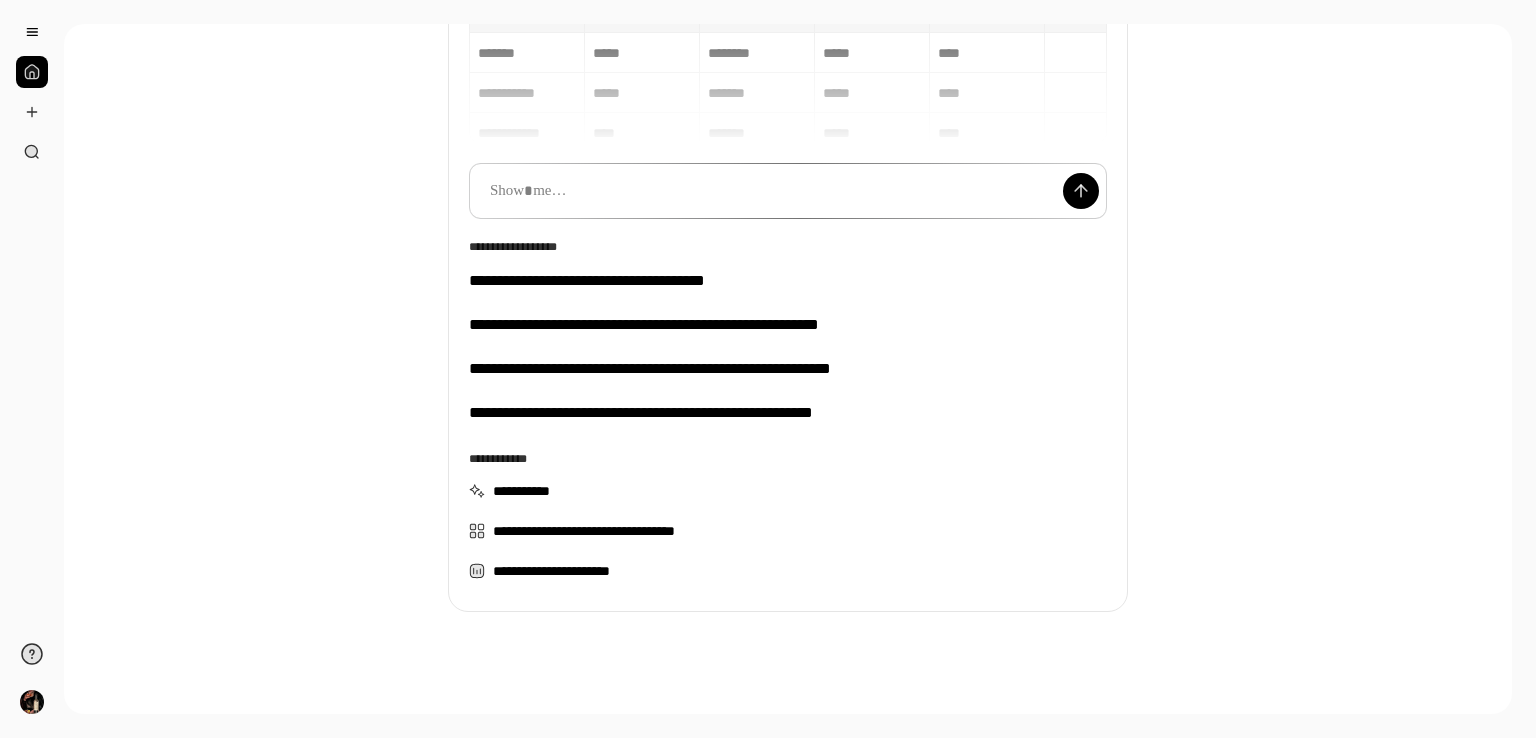 scroll, scrollTop: 251, scrollLeft: 0, axis: vertical 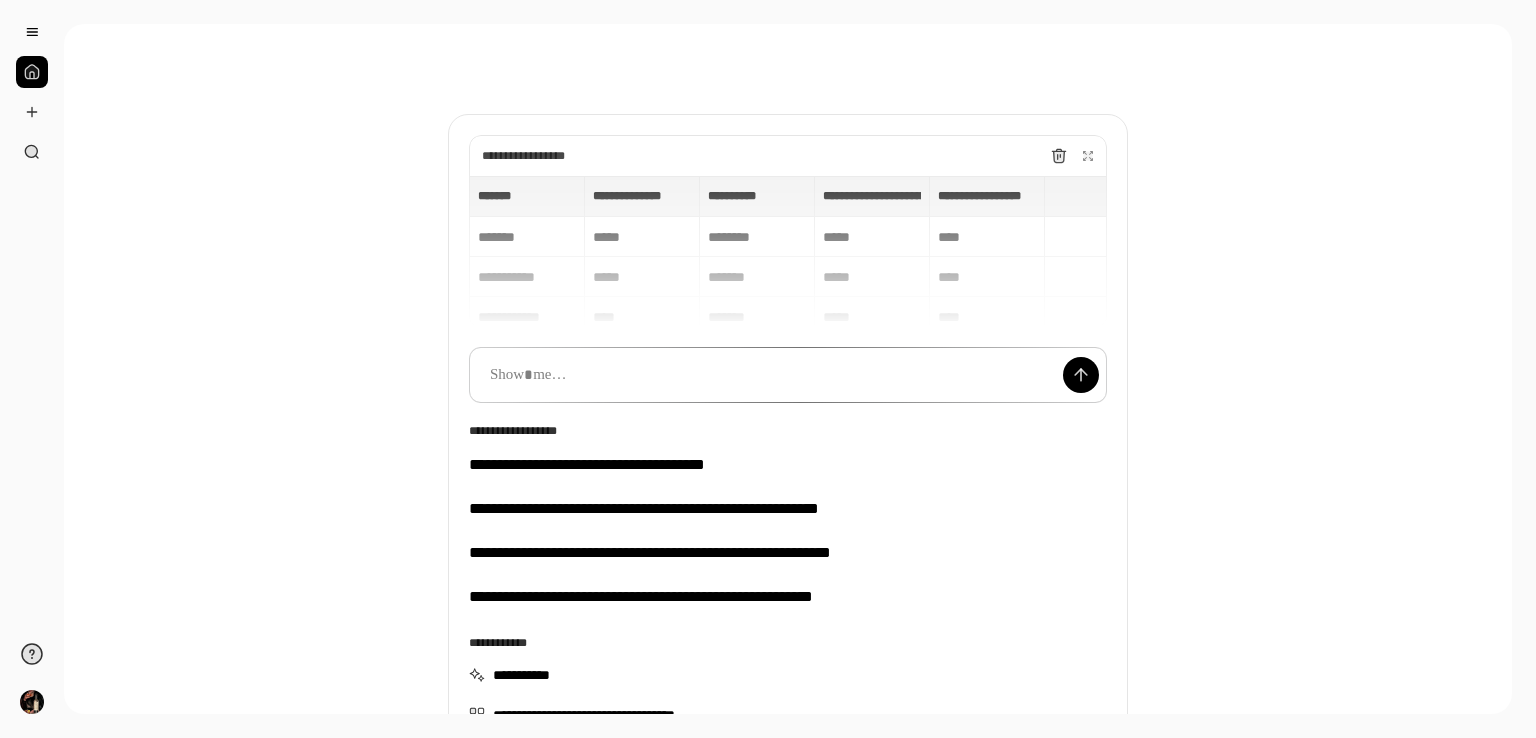 type 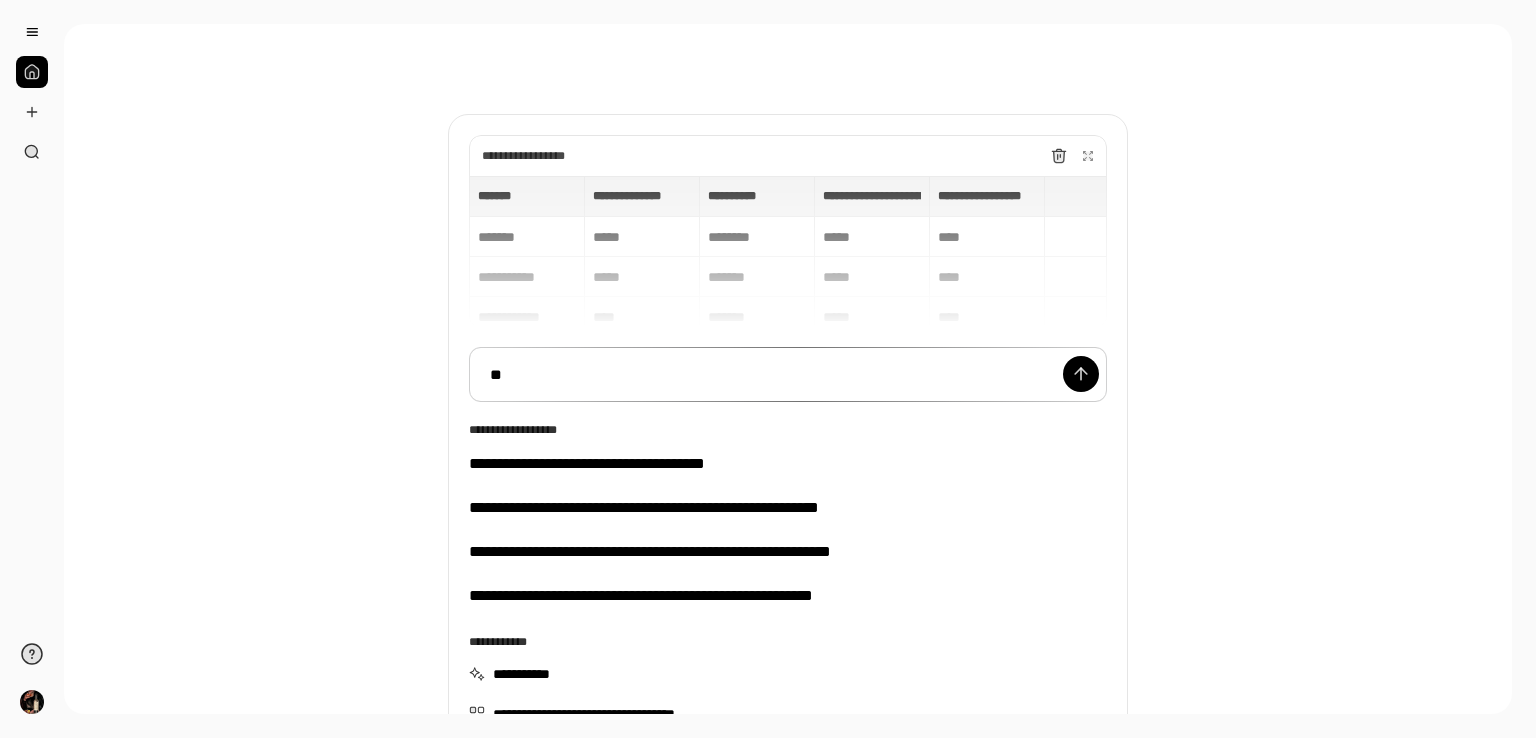 click on "**********" at bounding box center (800, 369) 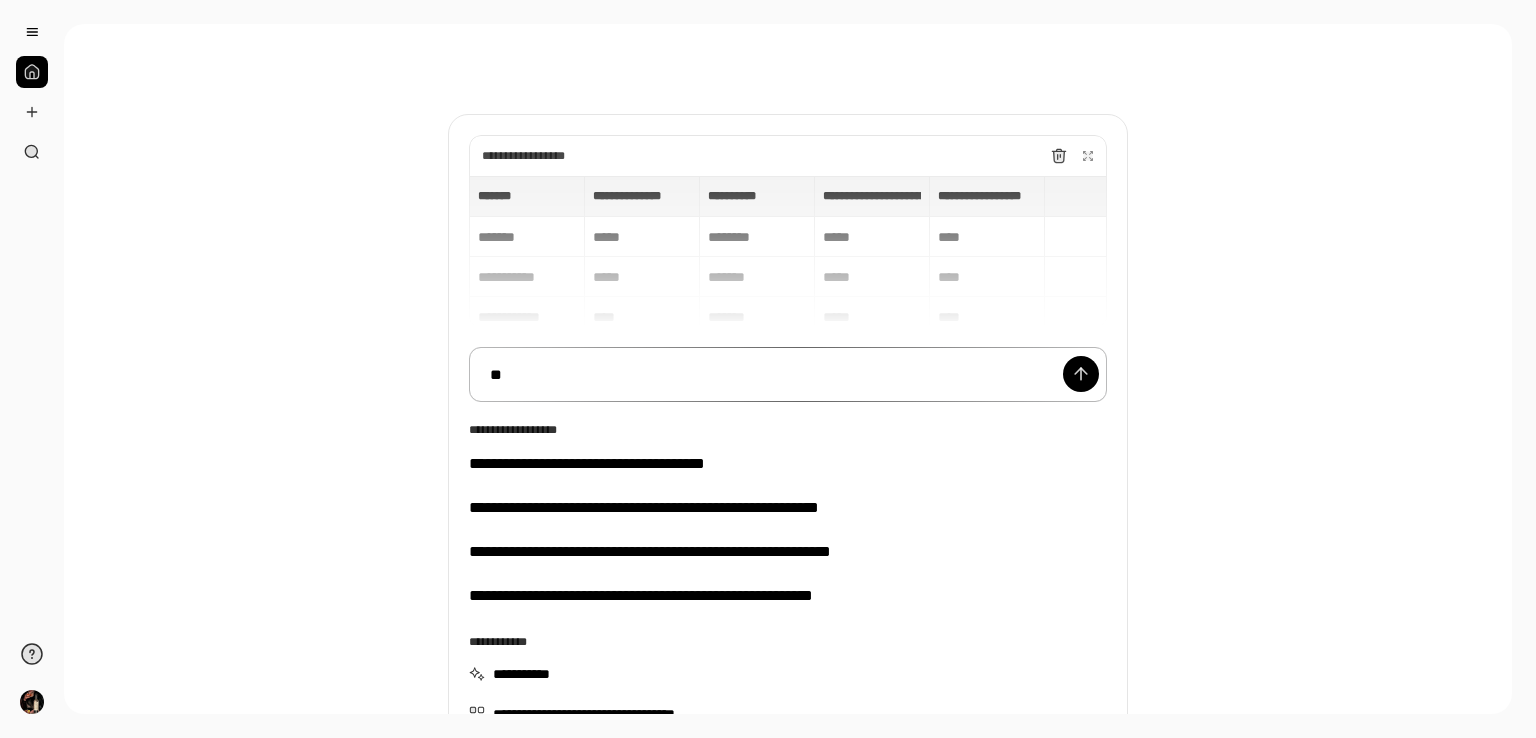 click on "**" at bounding box center (788, 375) 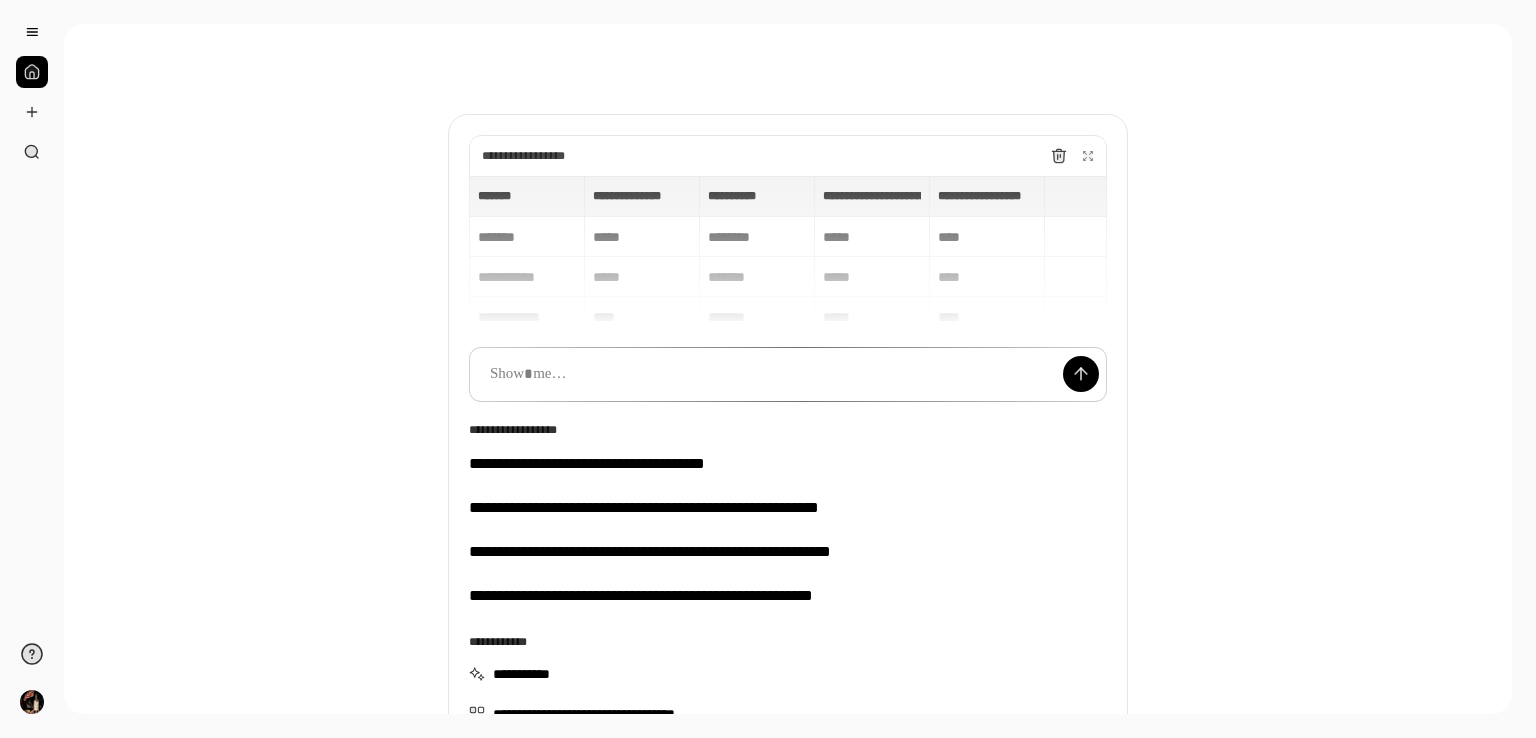 click on "**********" at bounding box center [788, 252] 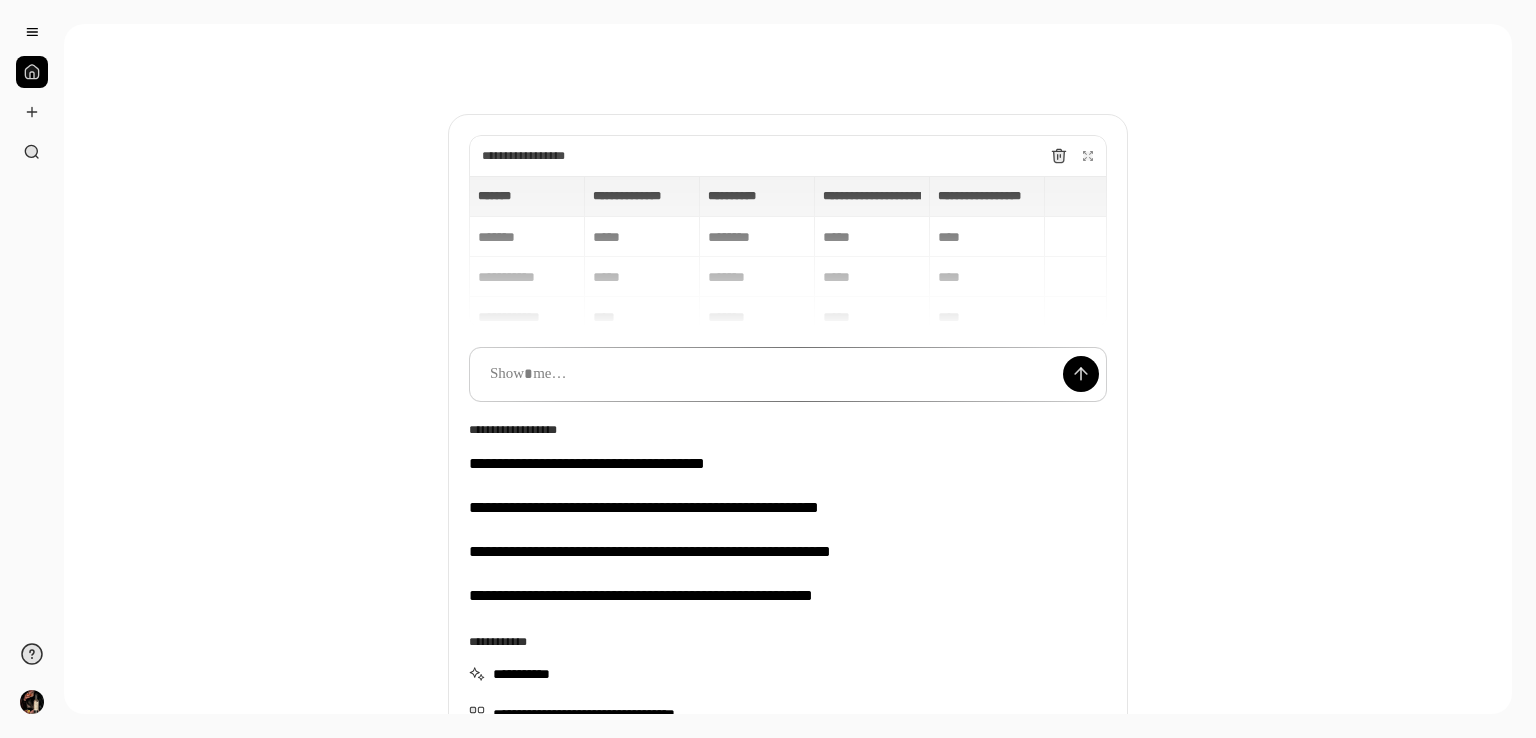 scroll, scrollTop: 15, scrollLeft: 0, axis: vertical 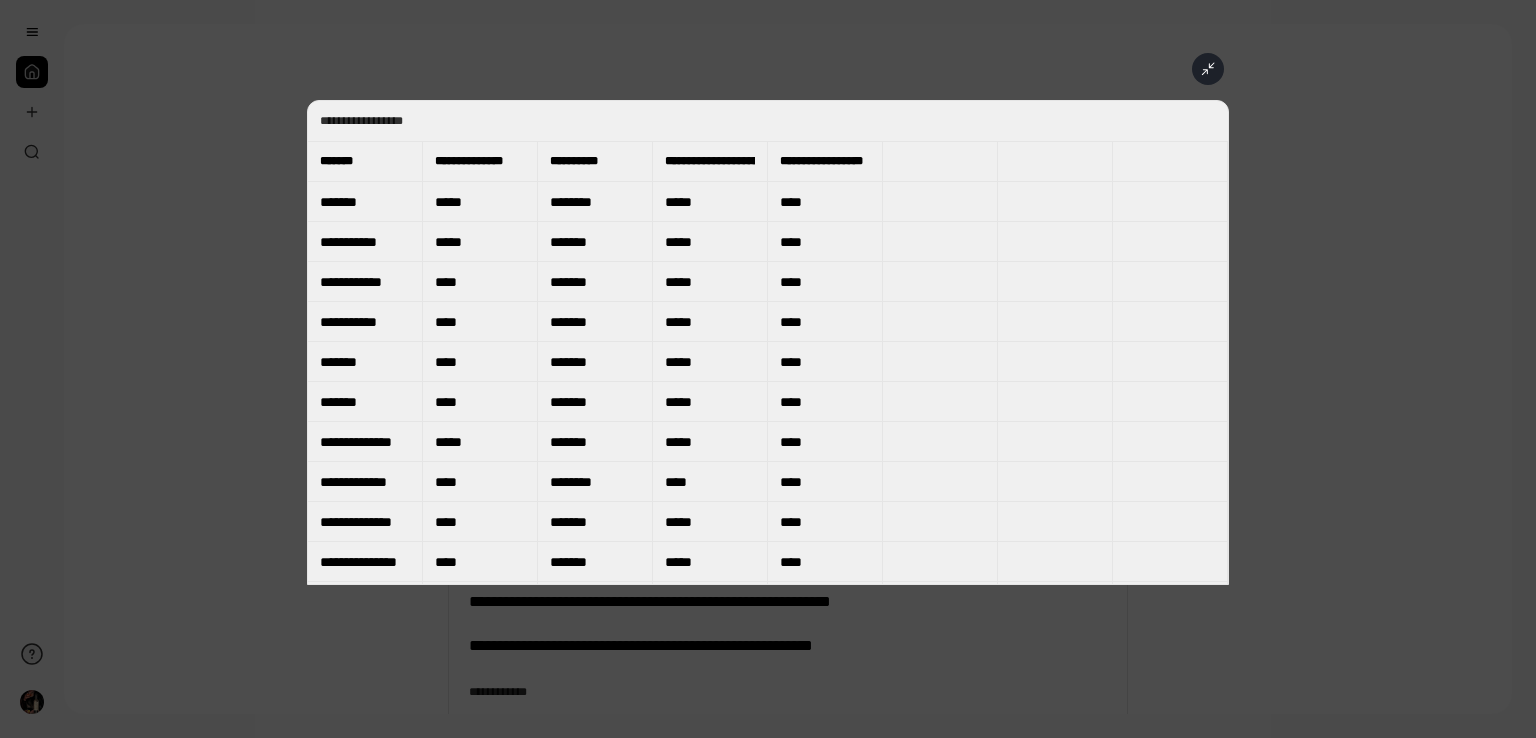 click on "*******" at bounding box center [365, 161] 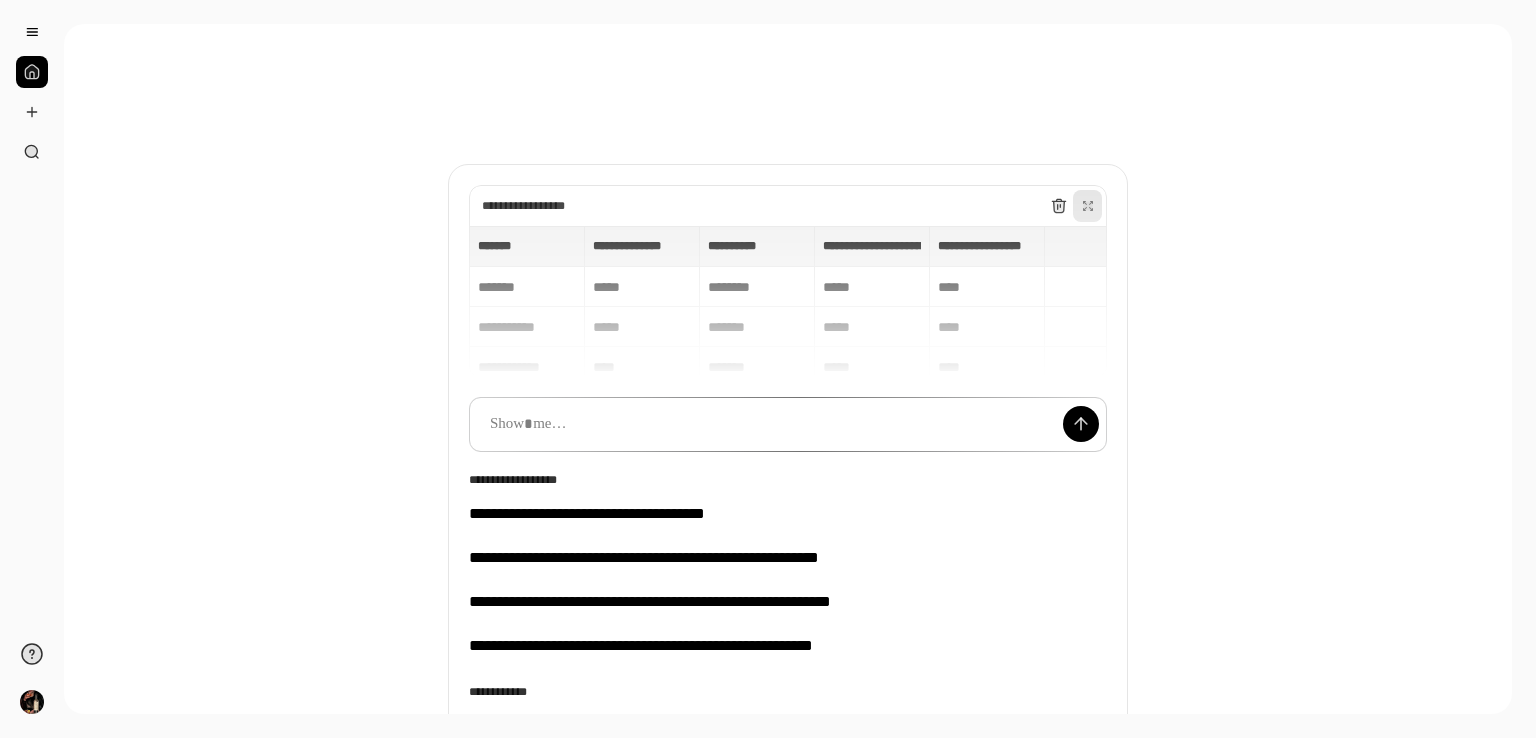 click at bounding box center [1088, 206] 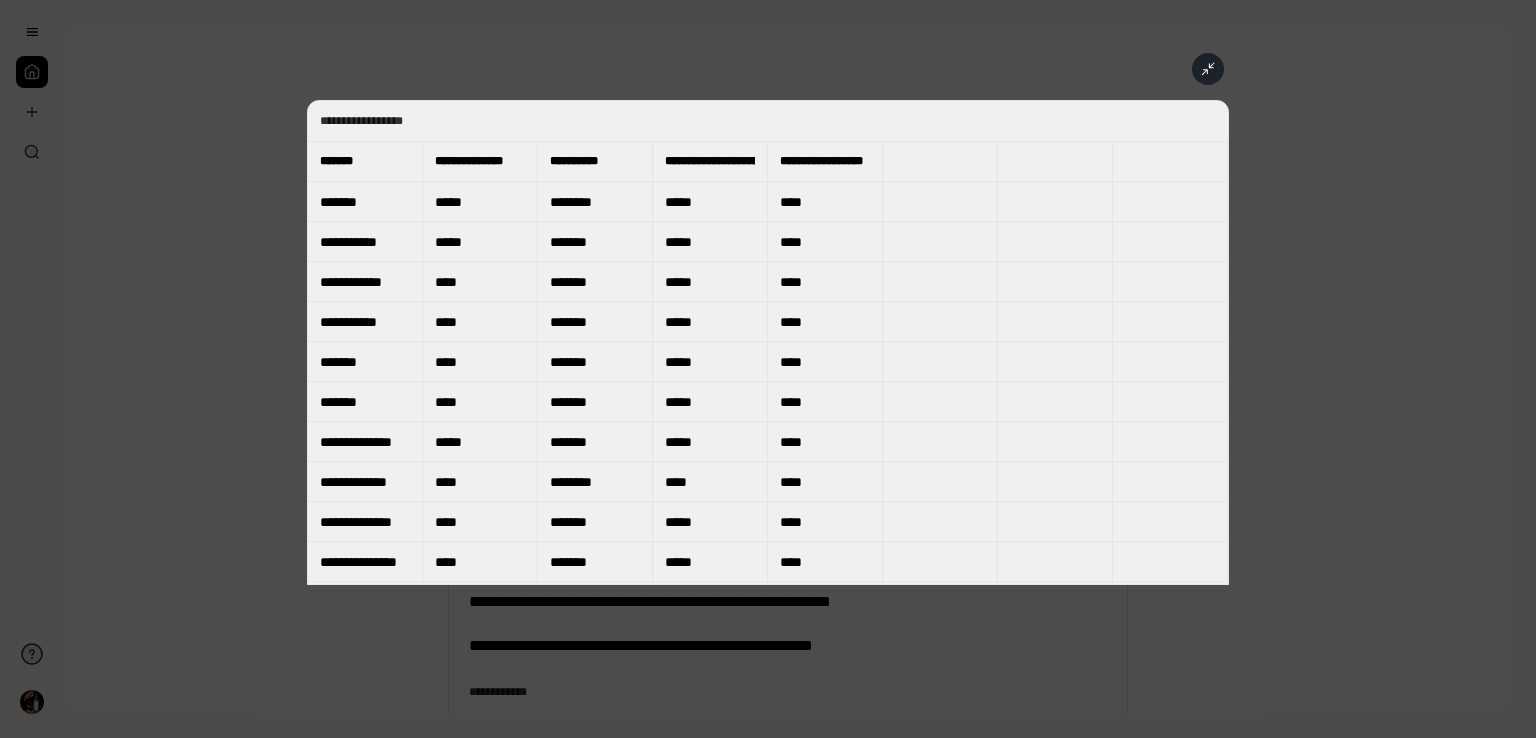 click on "***" at bounding box center (480, 362) 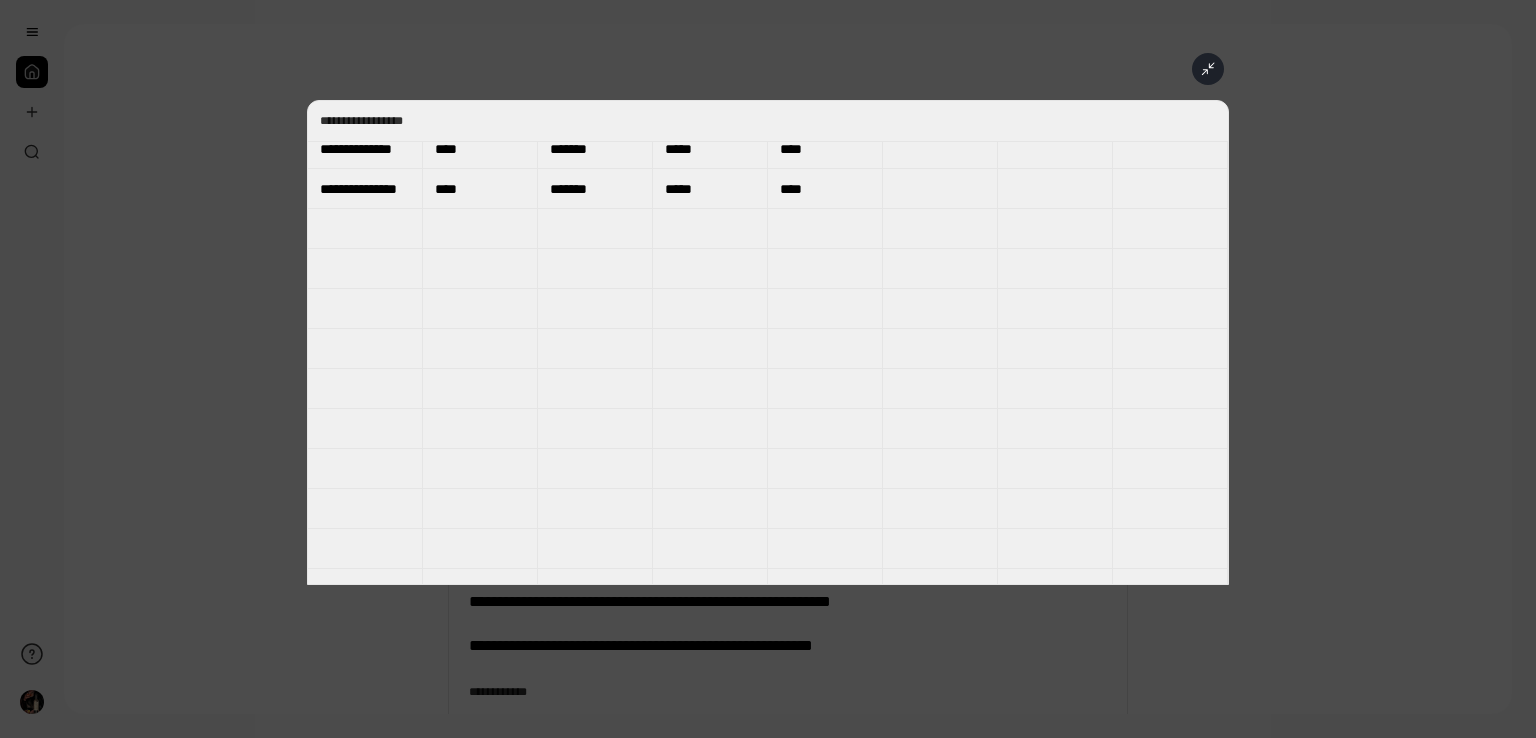 click at bounding box center (1170, 189) 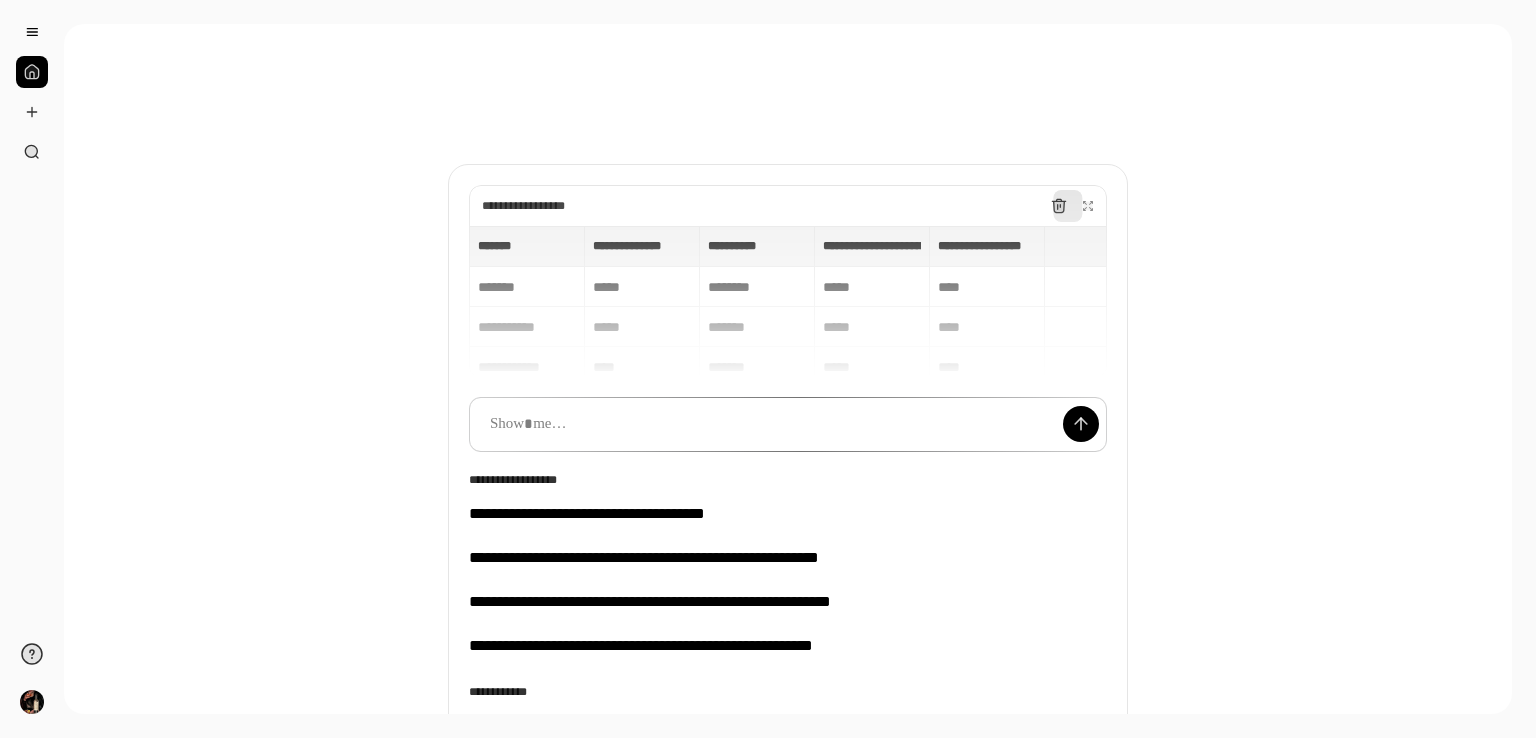 click at bounding box center (1058, 206) 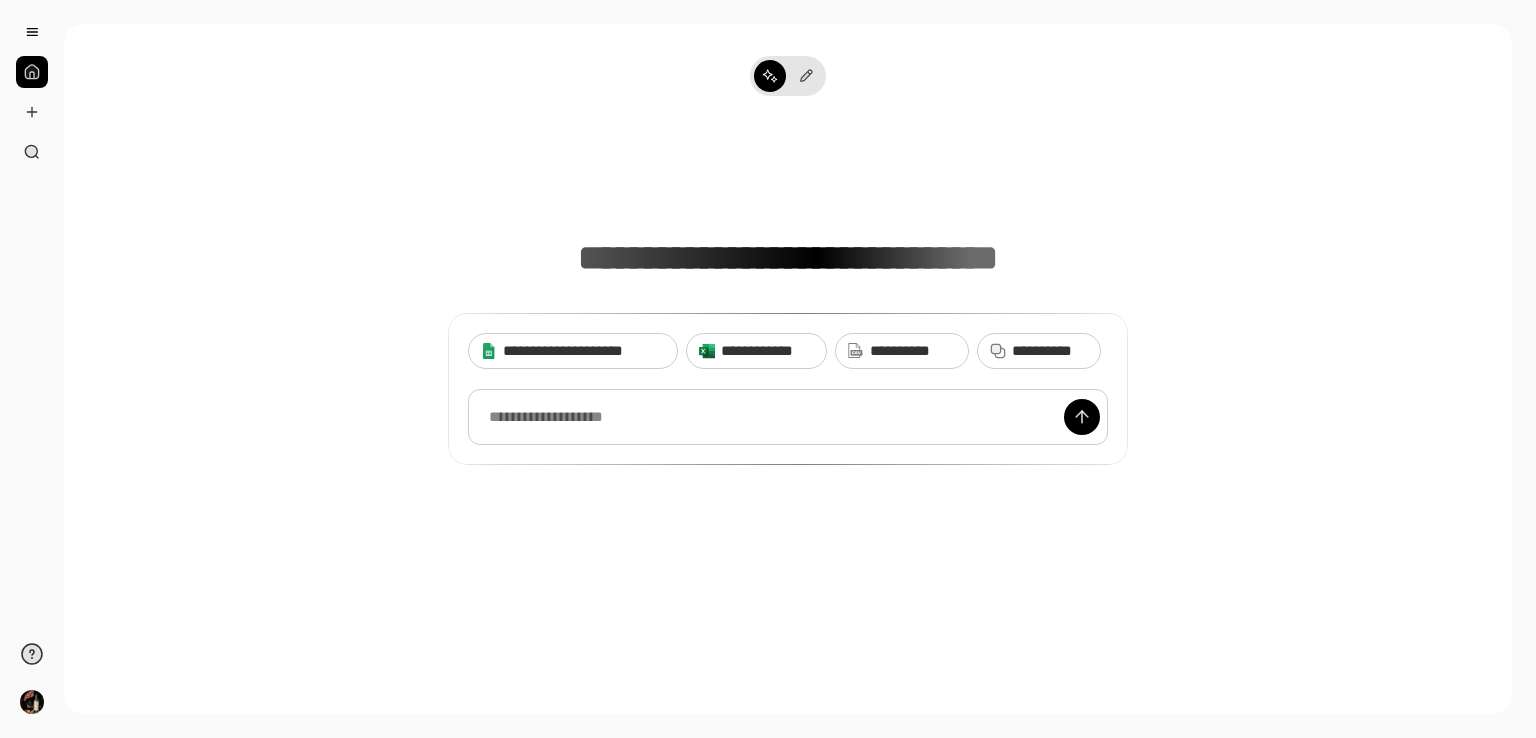 click at bounding box center (788, 417) 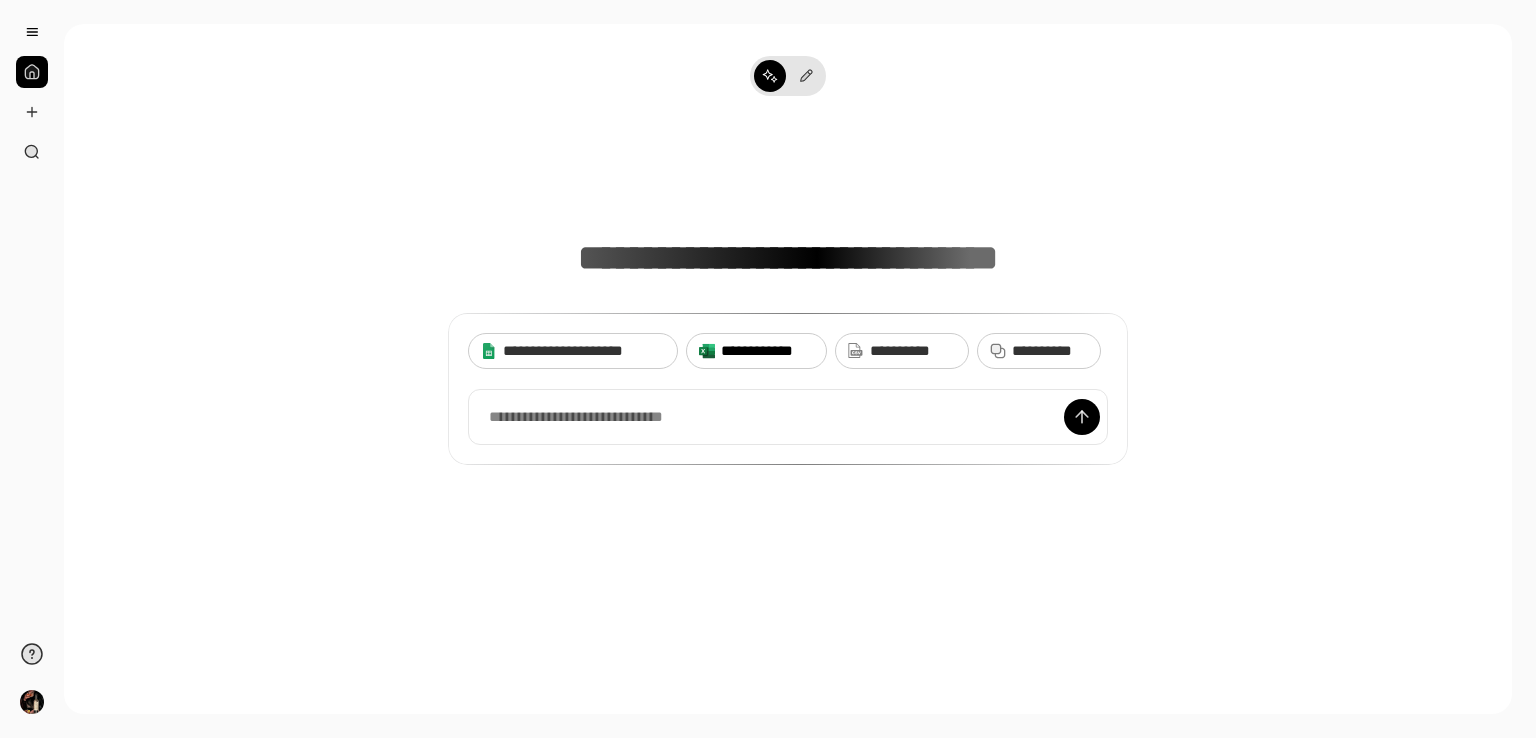 click on "**********" at bounding box center [767, 351] 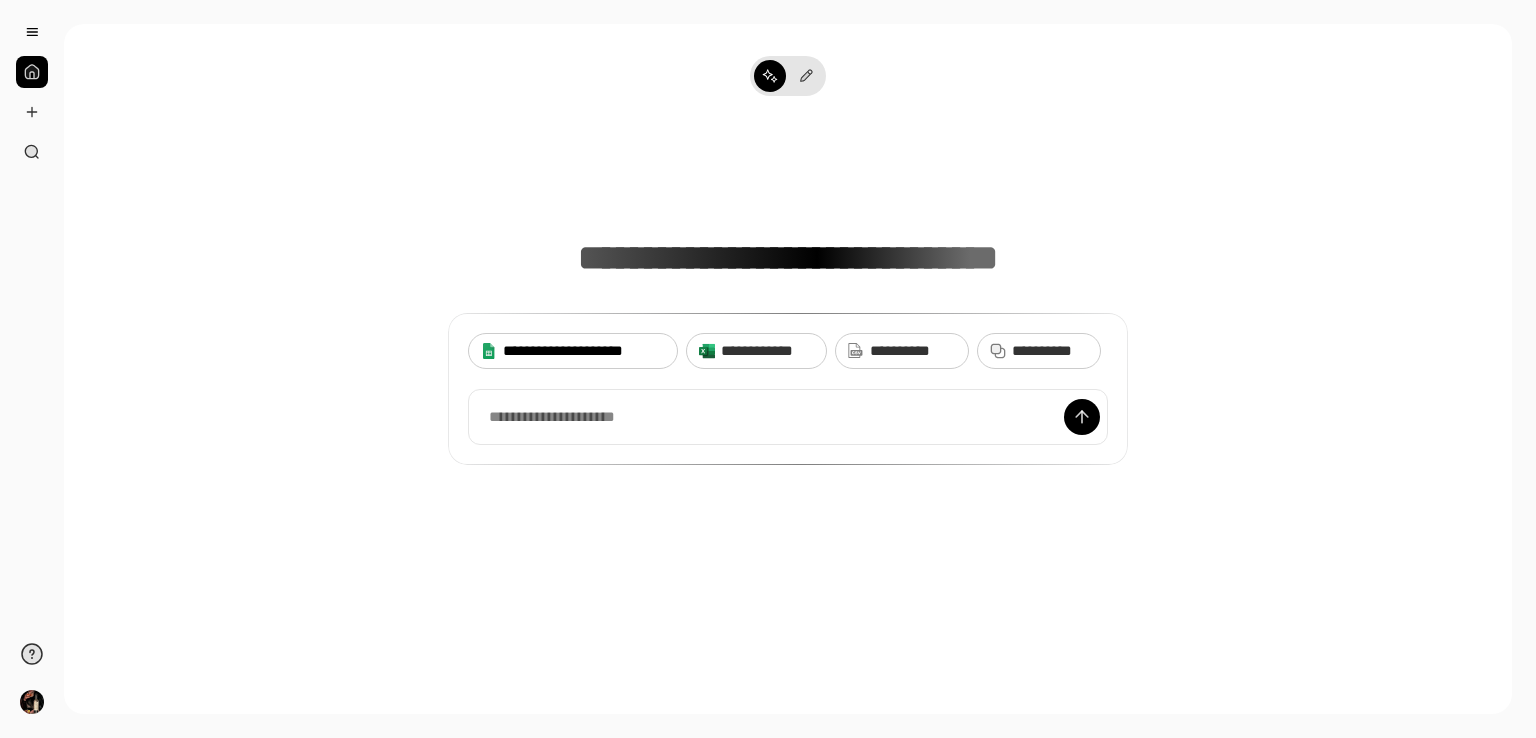 click on "**********" at bounding box center (573, 351) 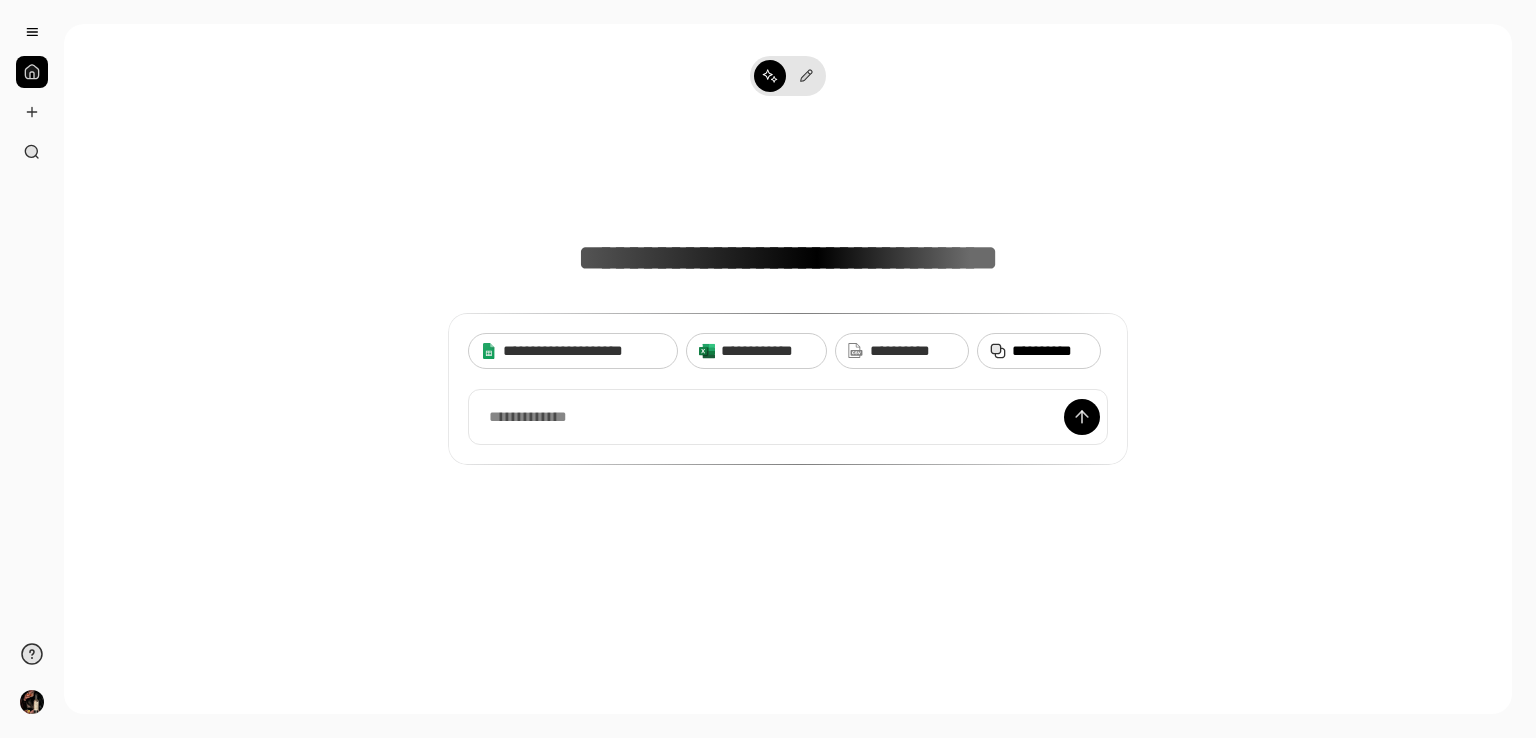 click on "**********" at bounding box center (1050, 351) 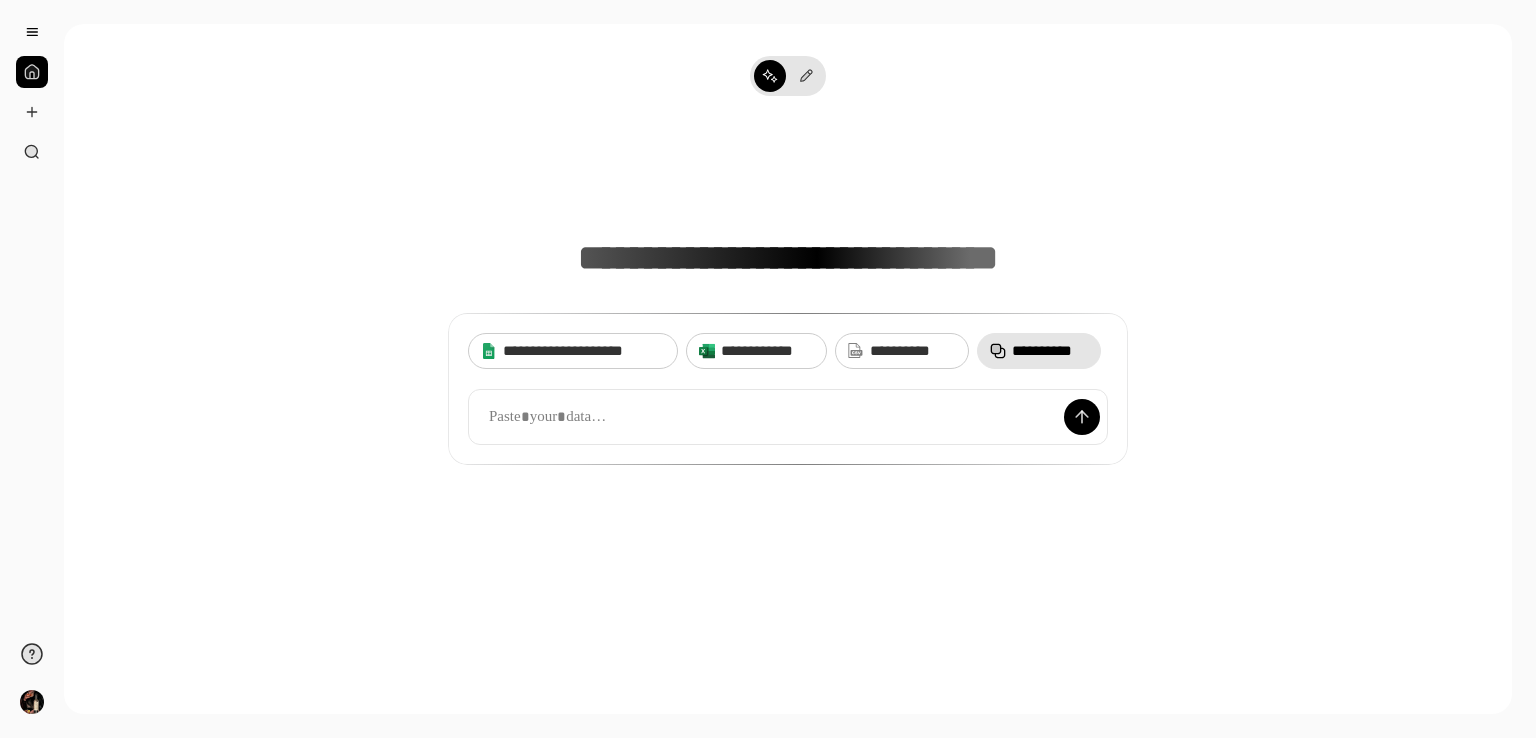 click on "**********" at bounding box center [1039, 351] 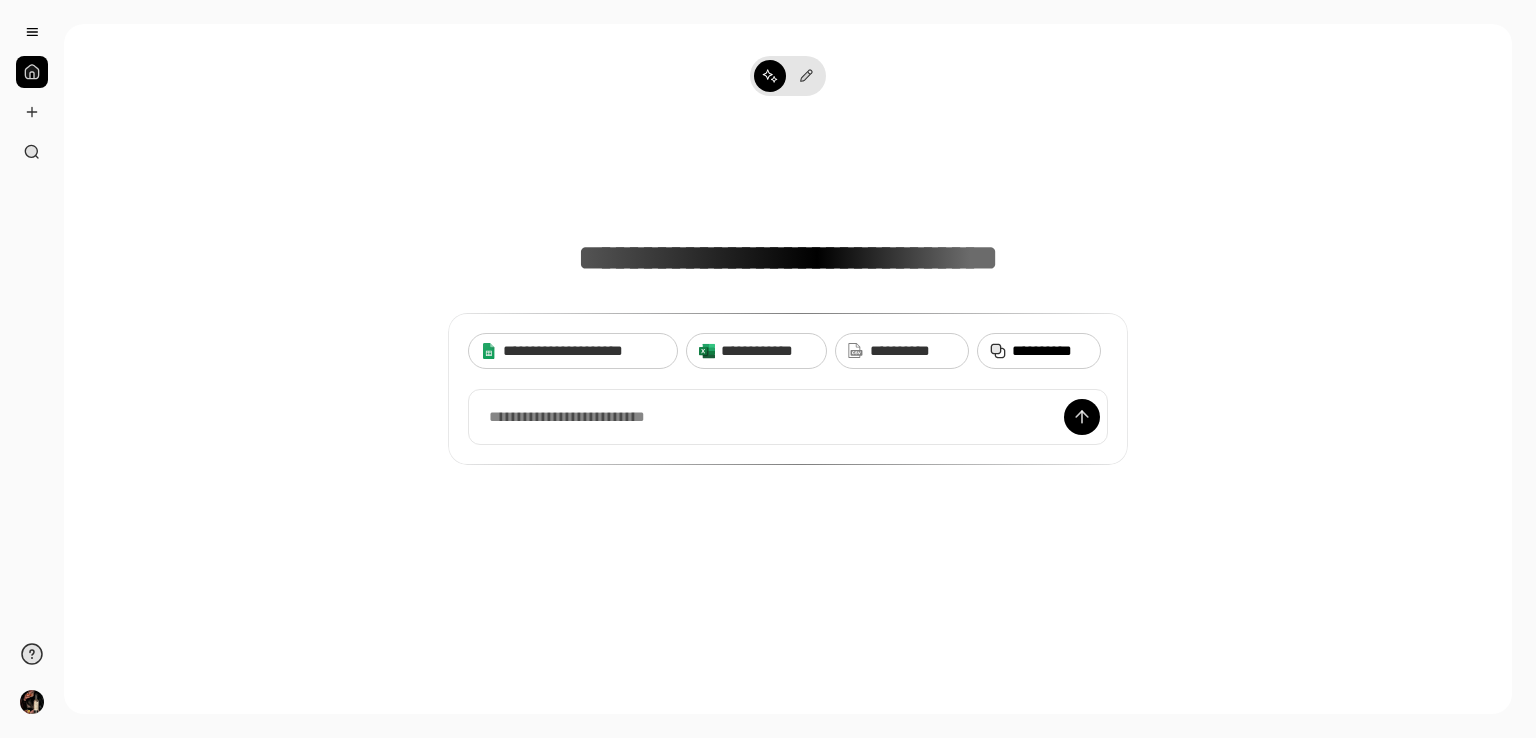 click on "**********" at bounding box center (1050, 351) 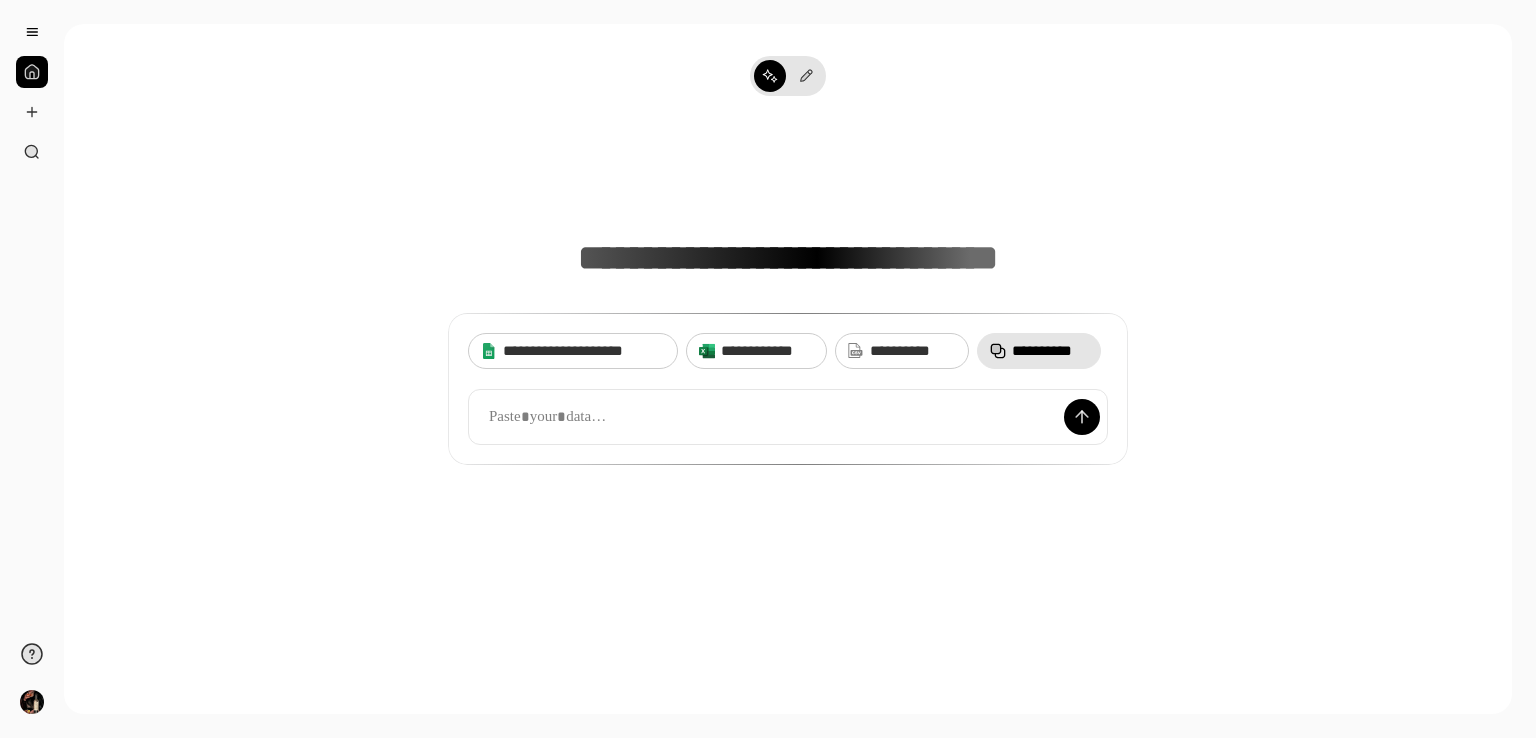 click on "**********" at bounding box center (1050, 351) 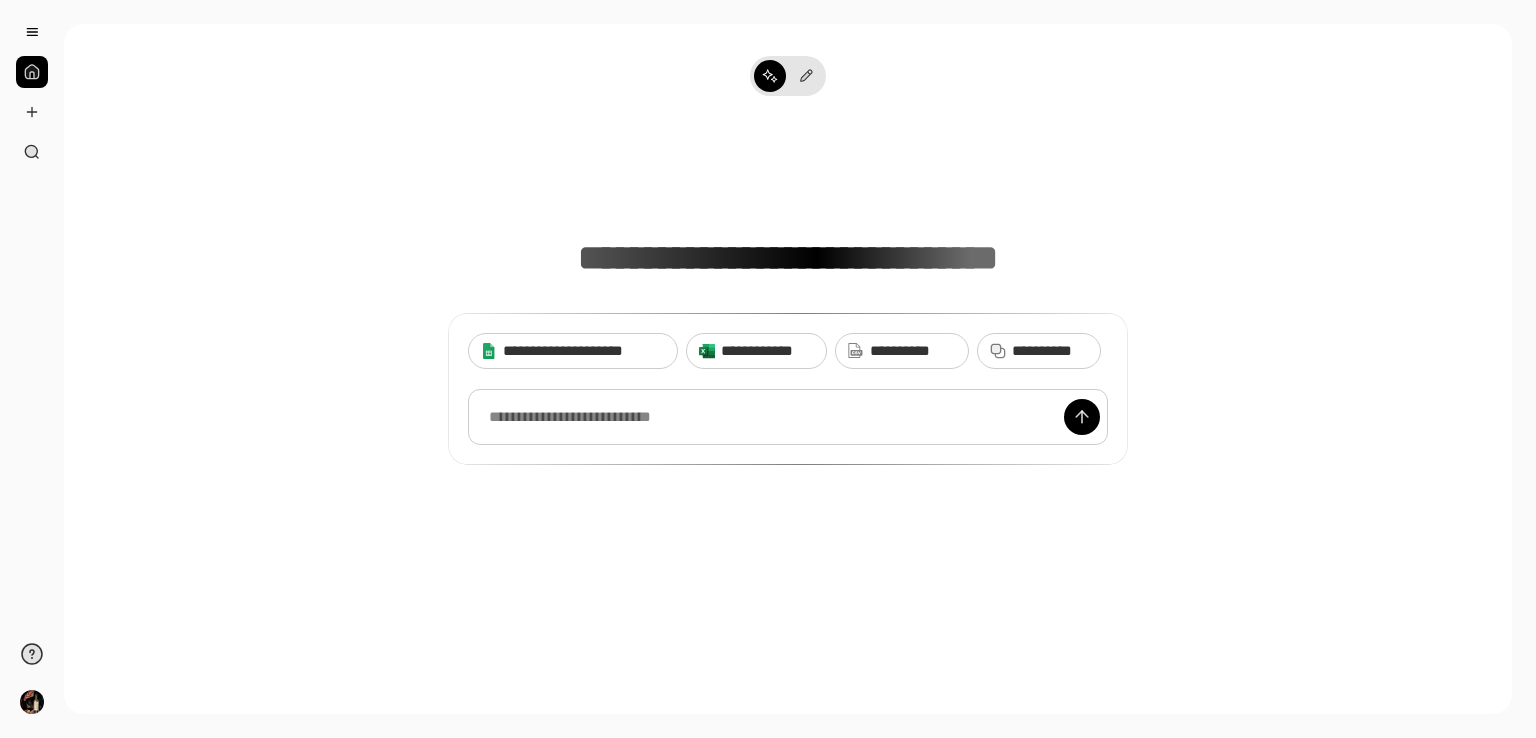 click at bounding box center (788, 417) 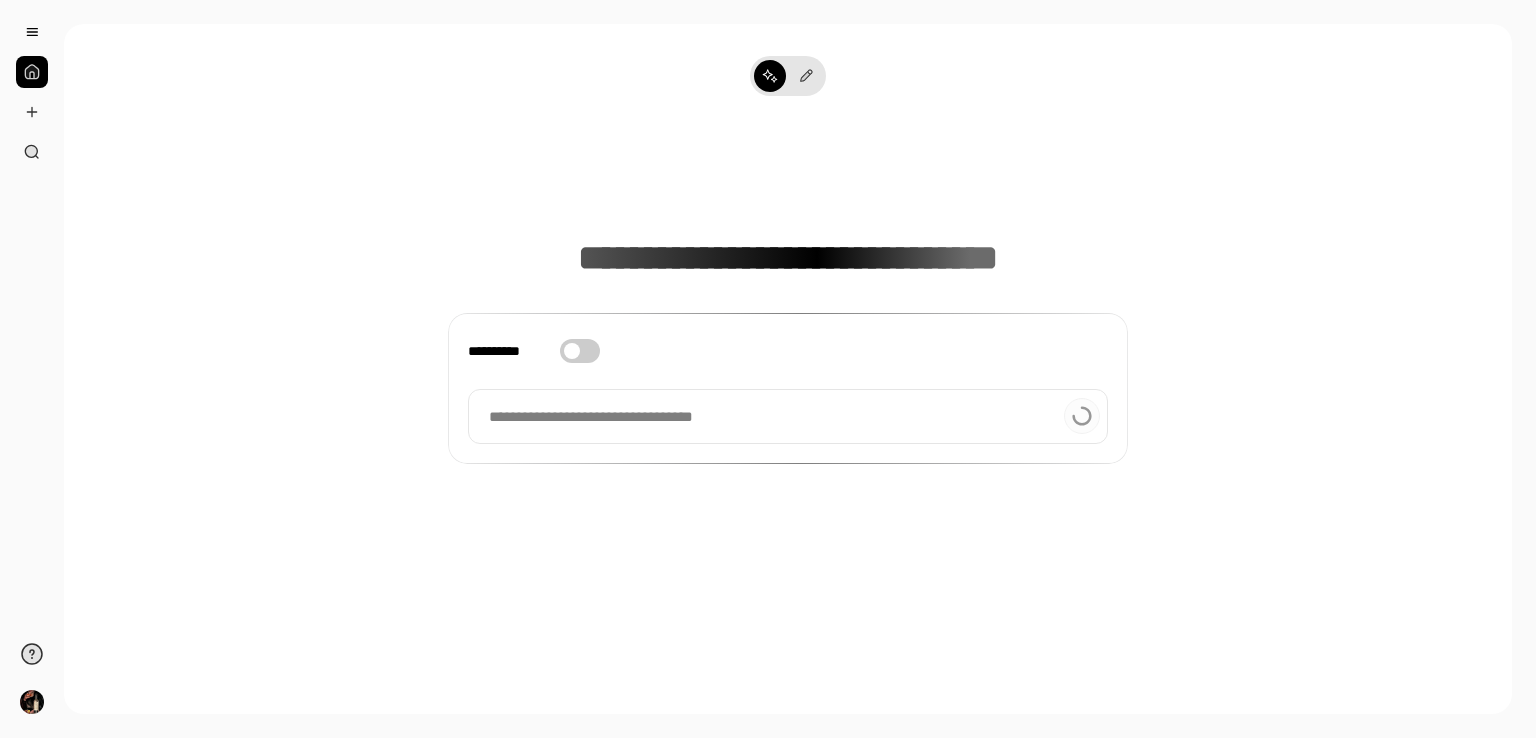 click on "**********" at bounding box center (788, 417) 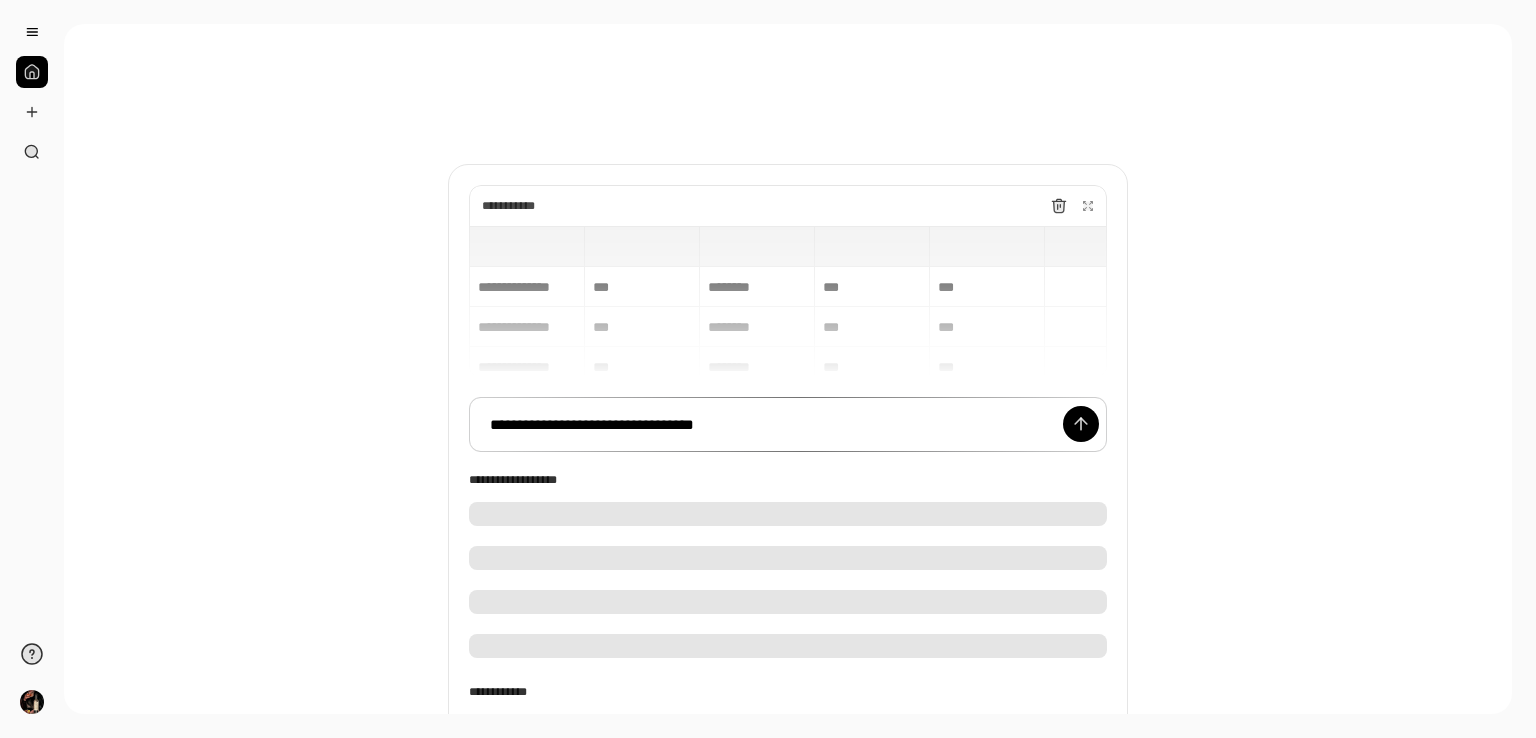 type 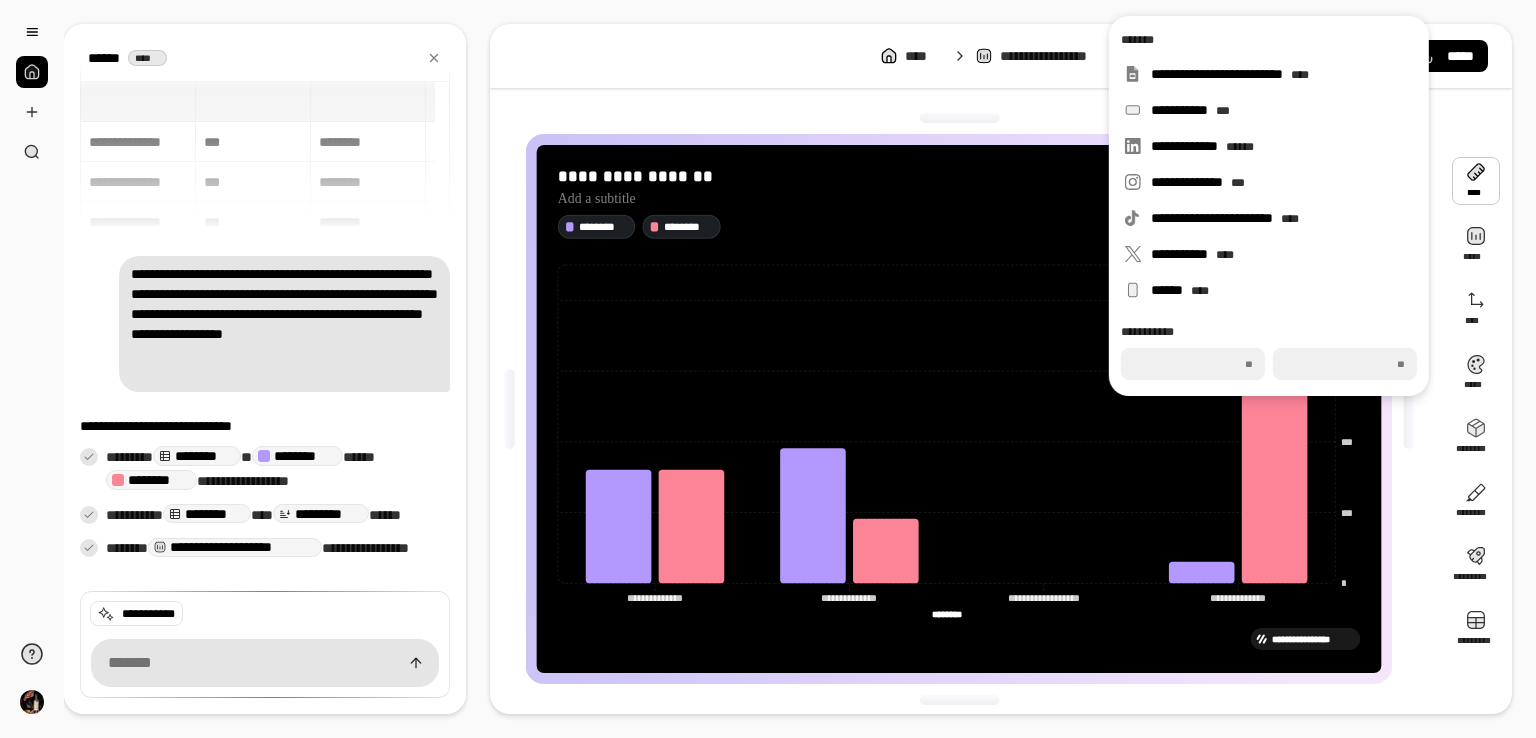 click at bounding box center [1476, 181] 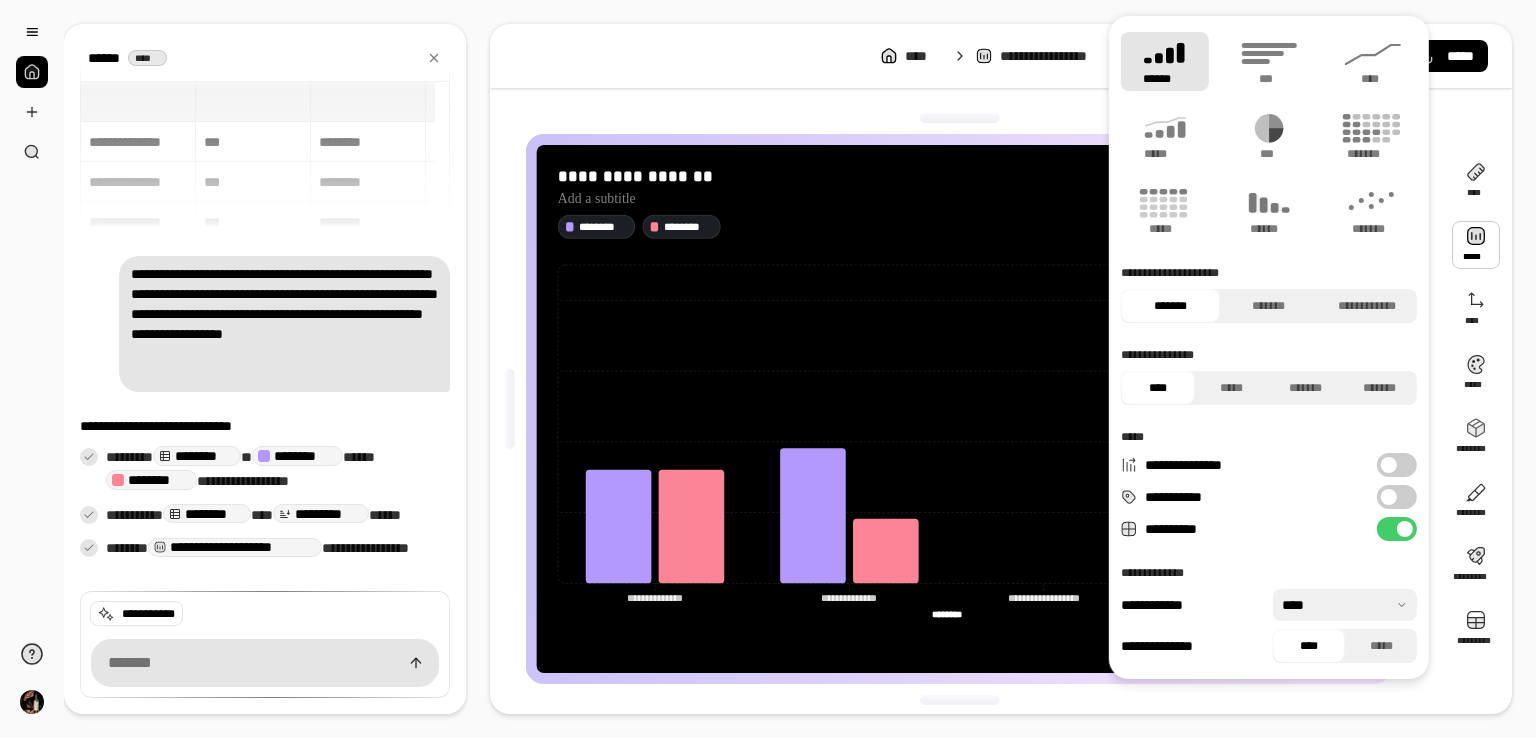 click at bounding box center (1476, 245) 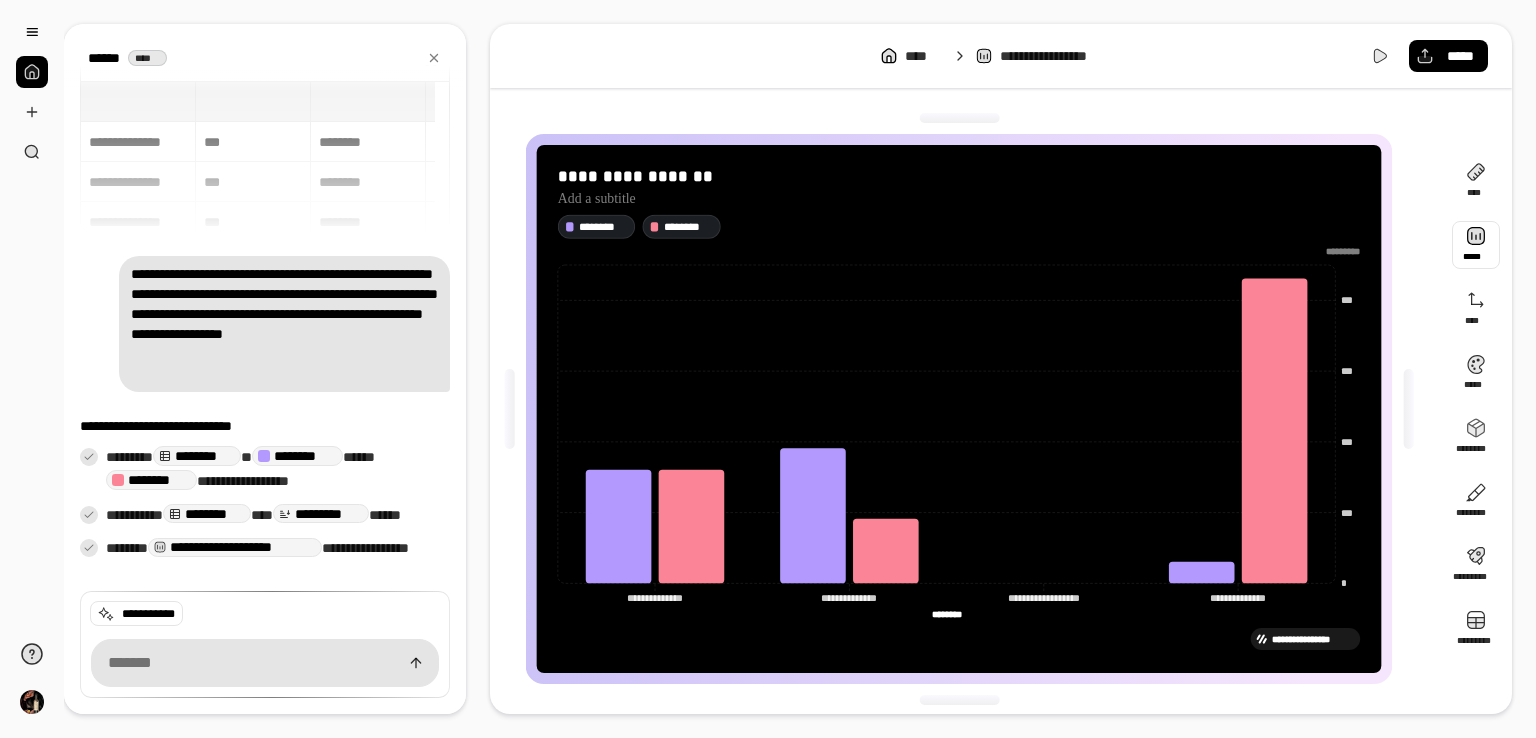 click at bounding box center (1476, 245) 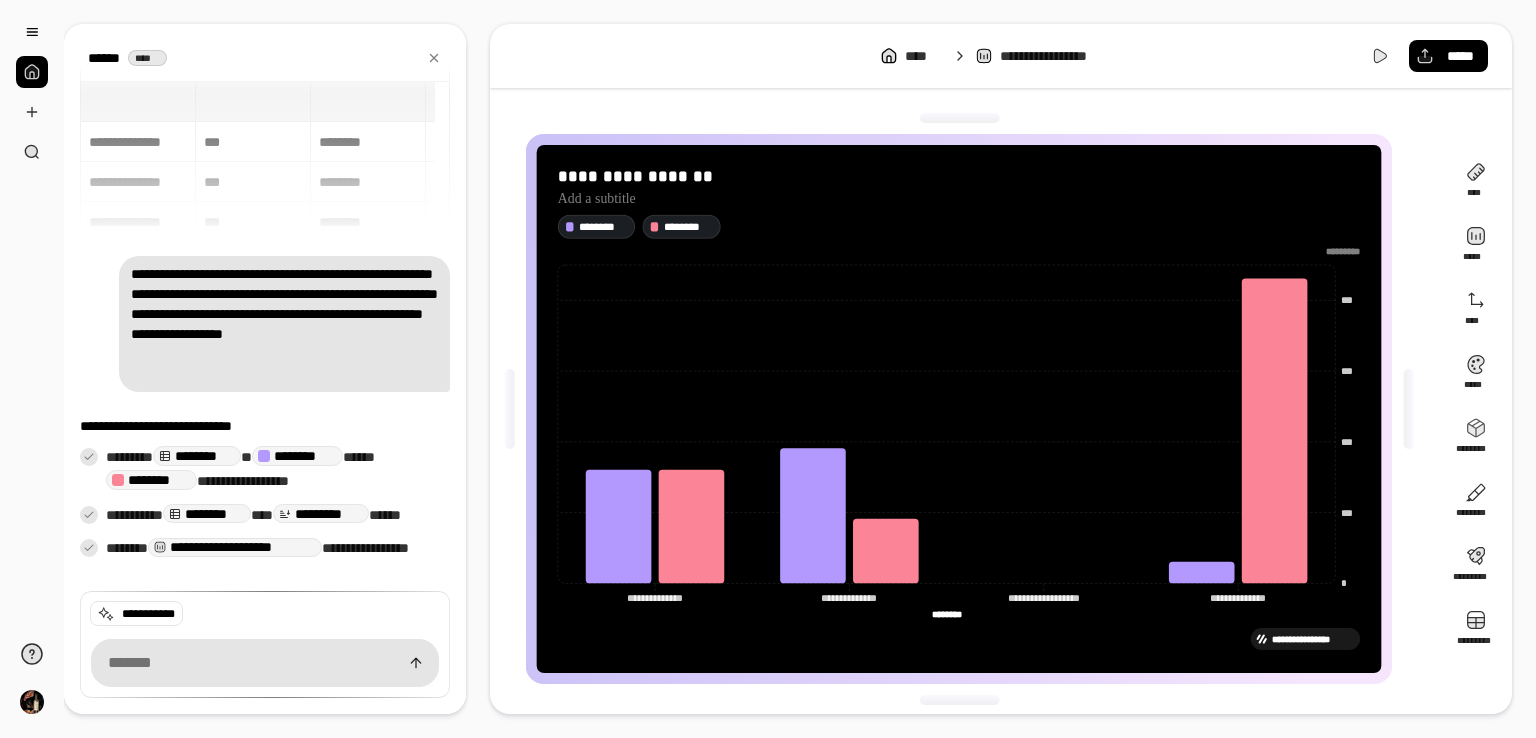 click on "**********" at bounding box center [800, 369] 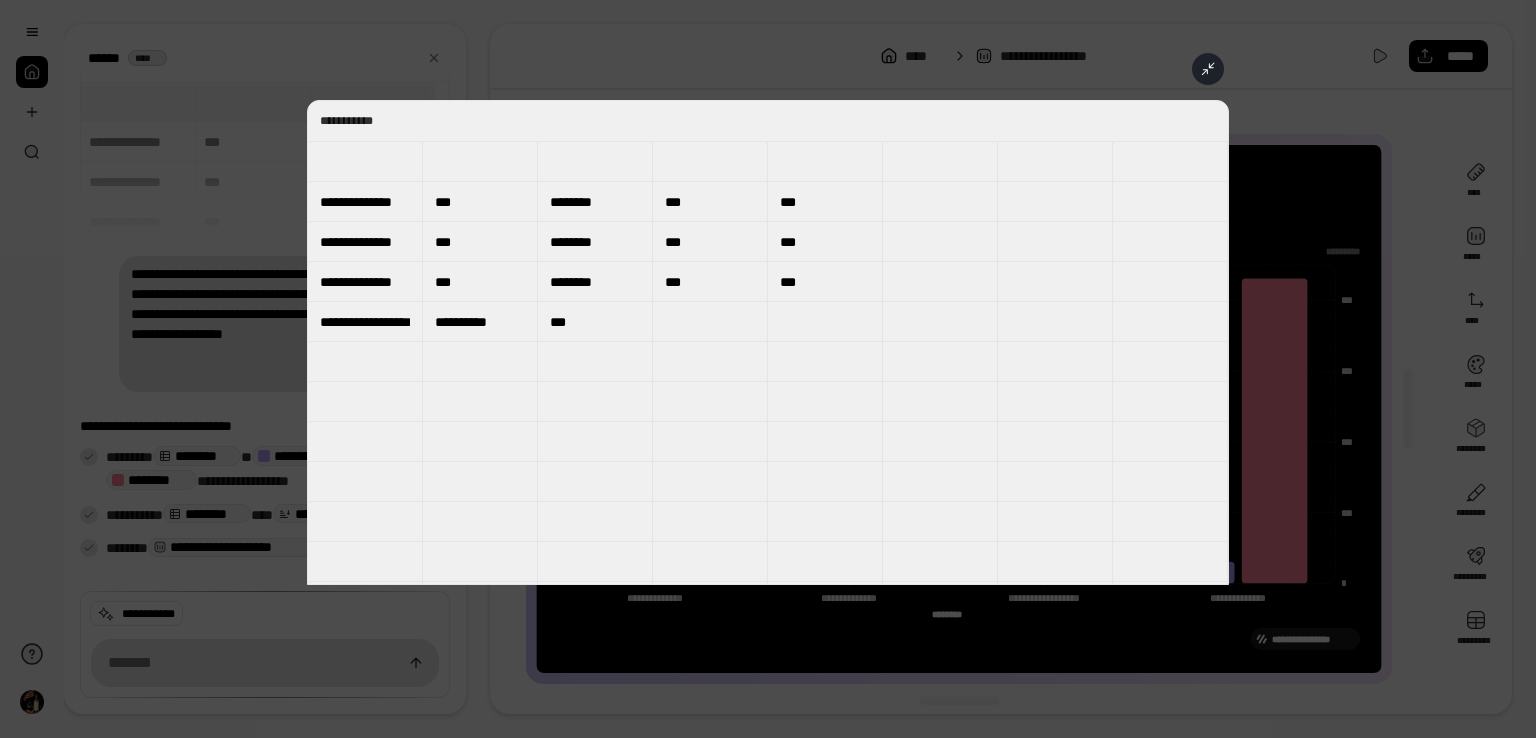click on "***" at bounding box center [480, 242] 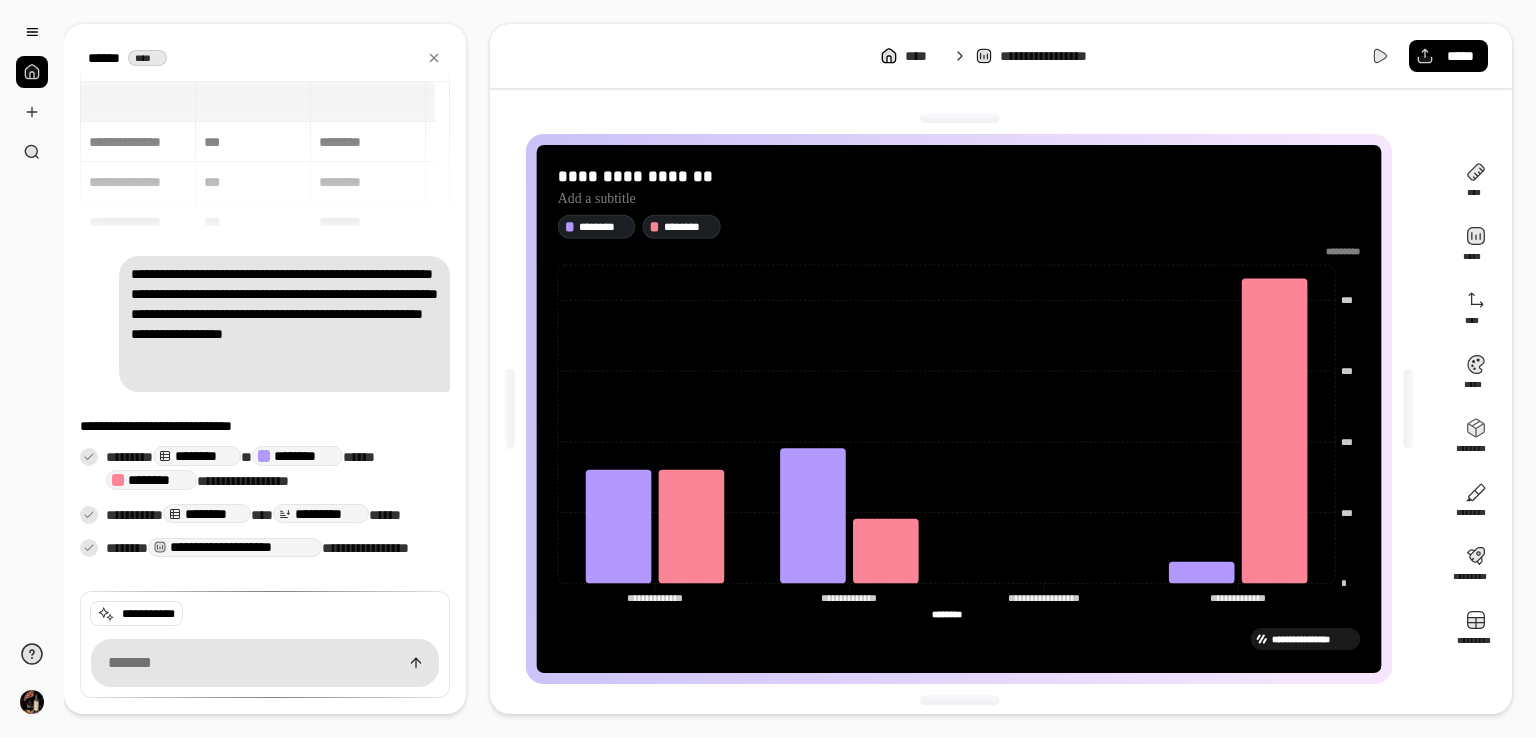 scroll, scrollTop: 42, scrollLeft: 0, axis: vertical 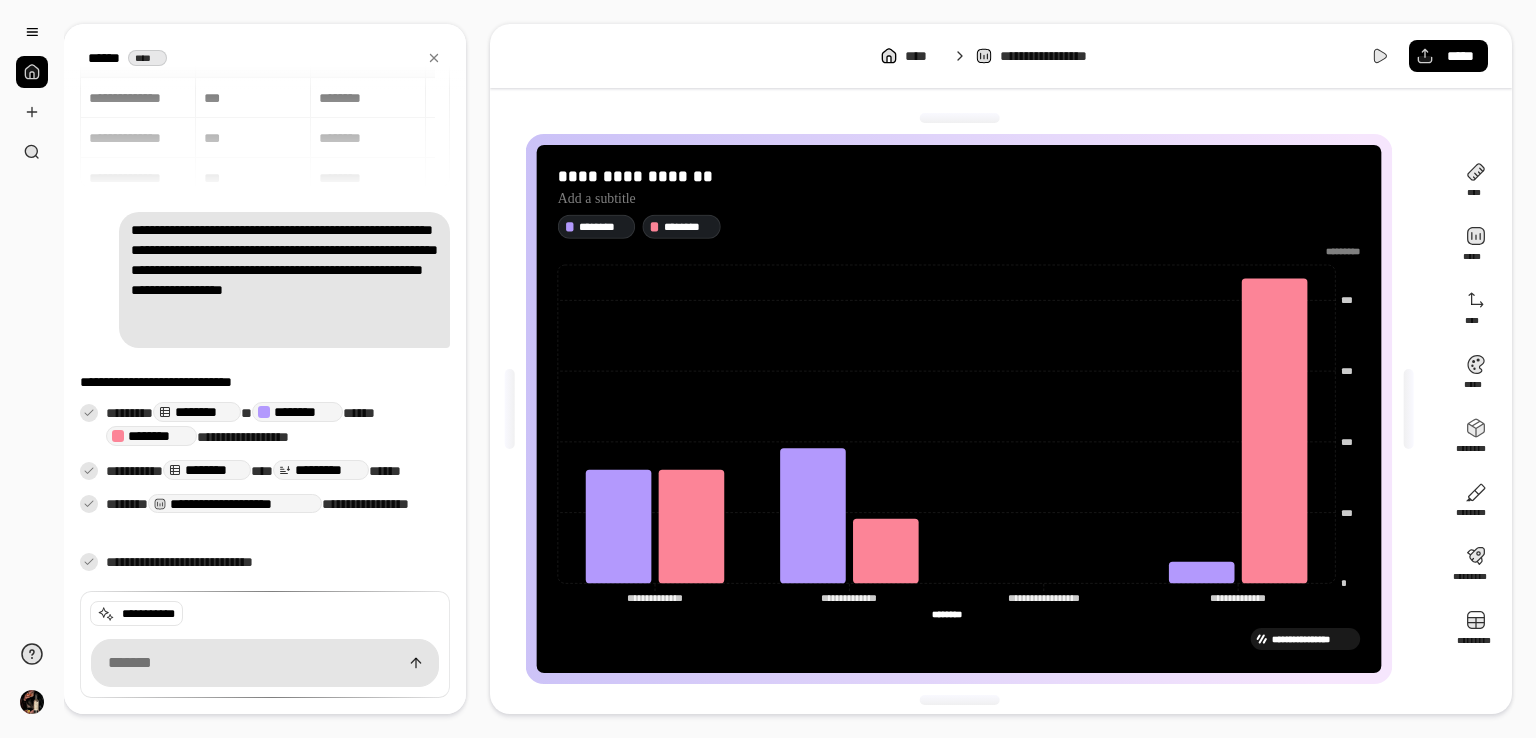 click on "**********" at bounding box center (235, 504) 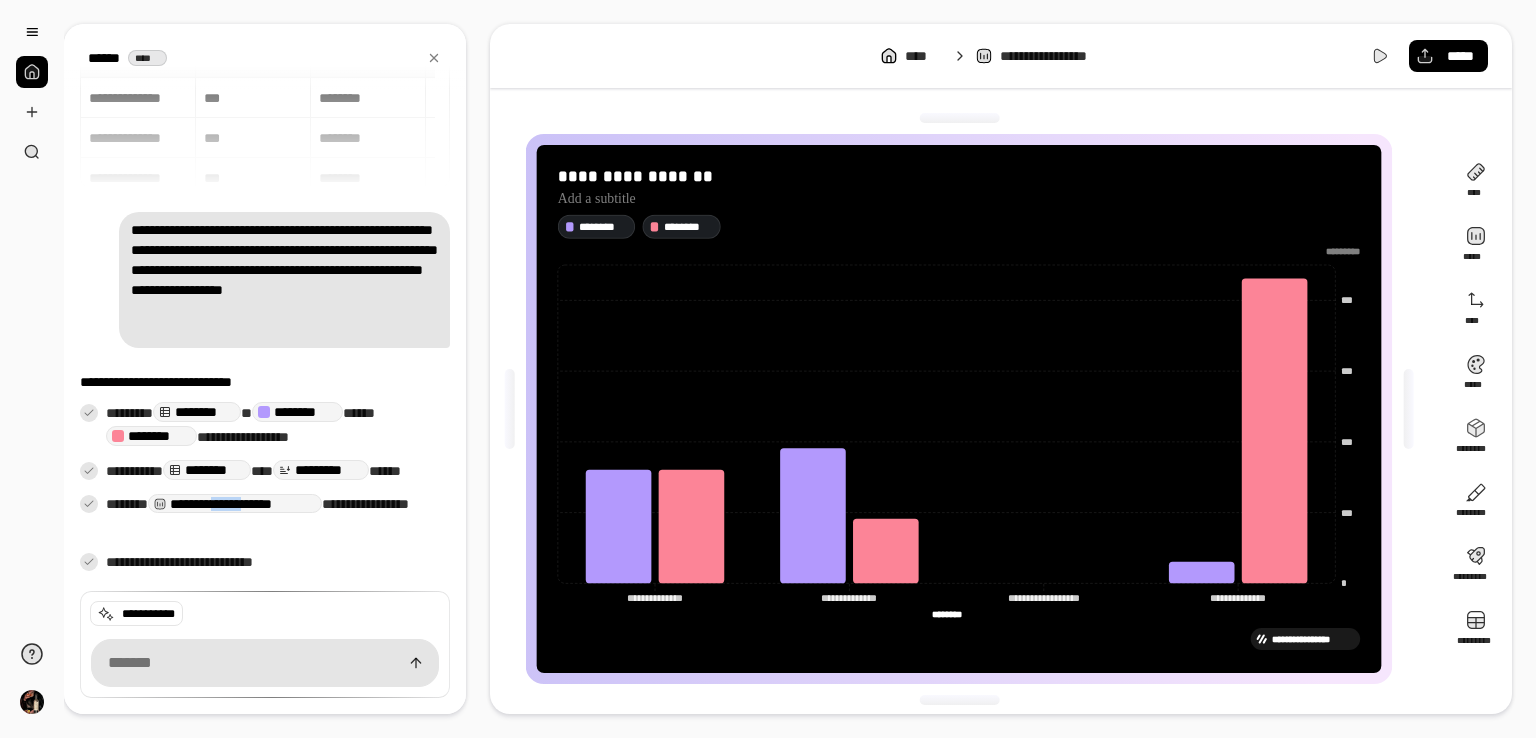 click on "**********" at bounding box center (235, 504) 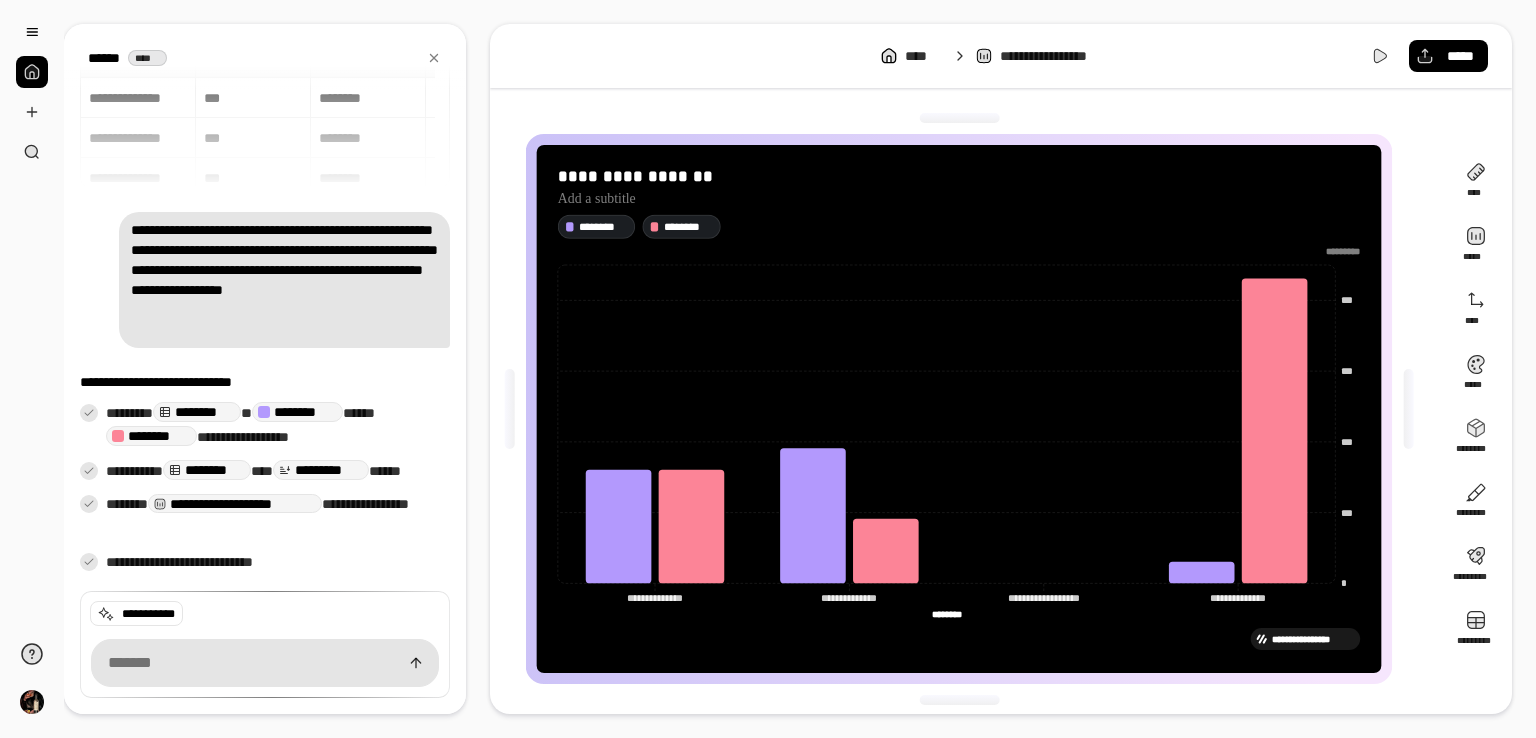 click 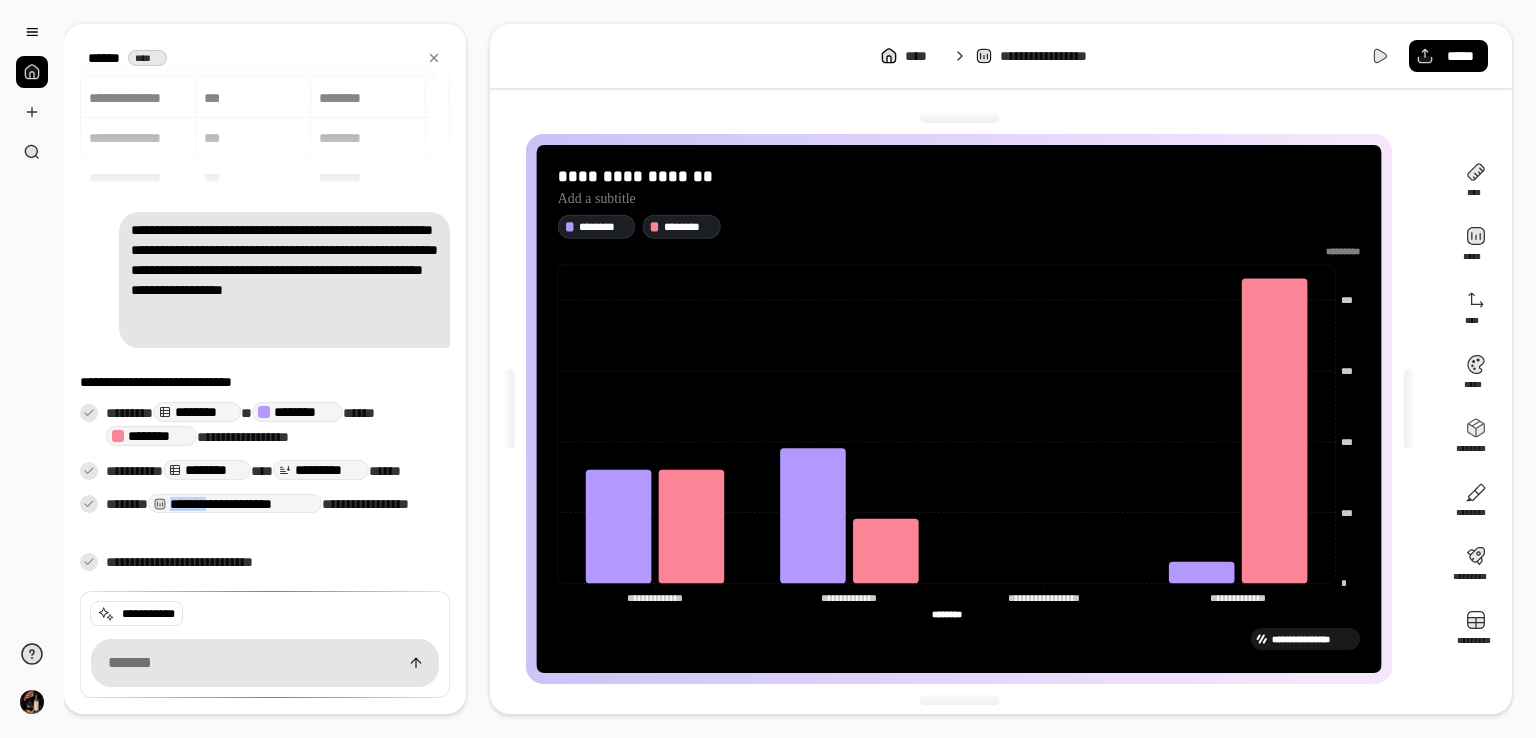 click 